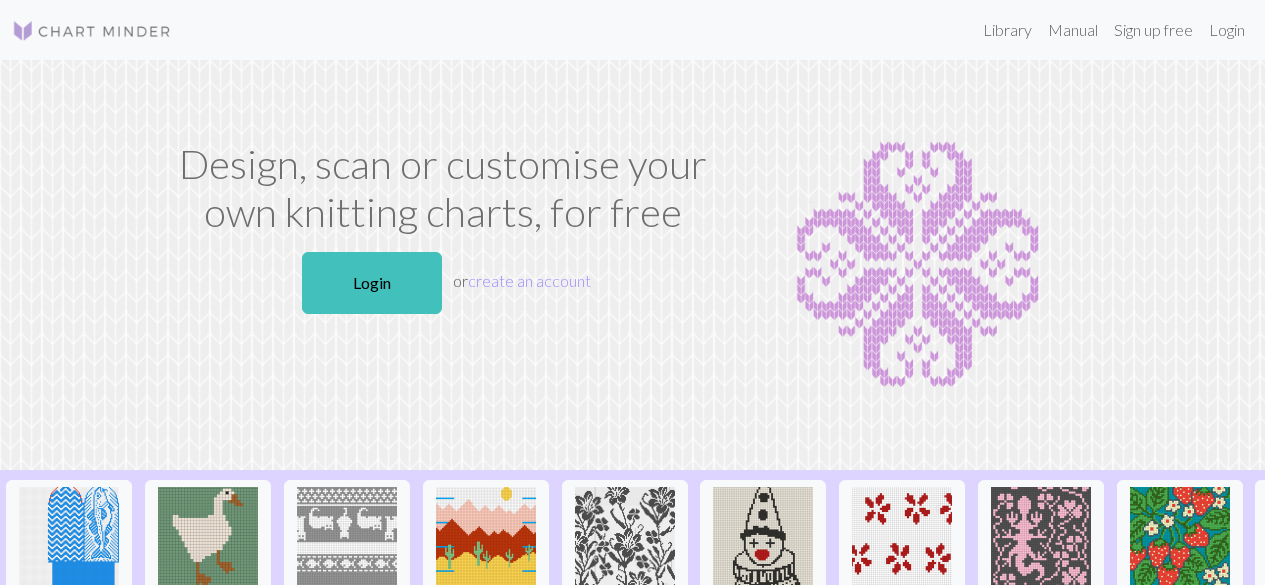scroll, scrollTop: 0, scrollLeft: 0, axis: both 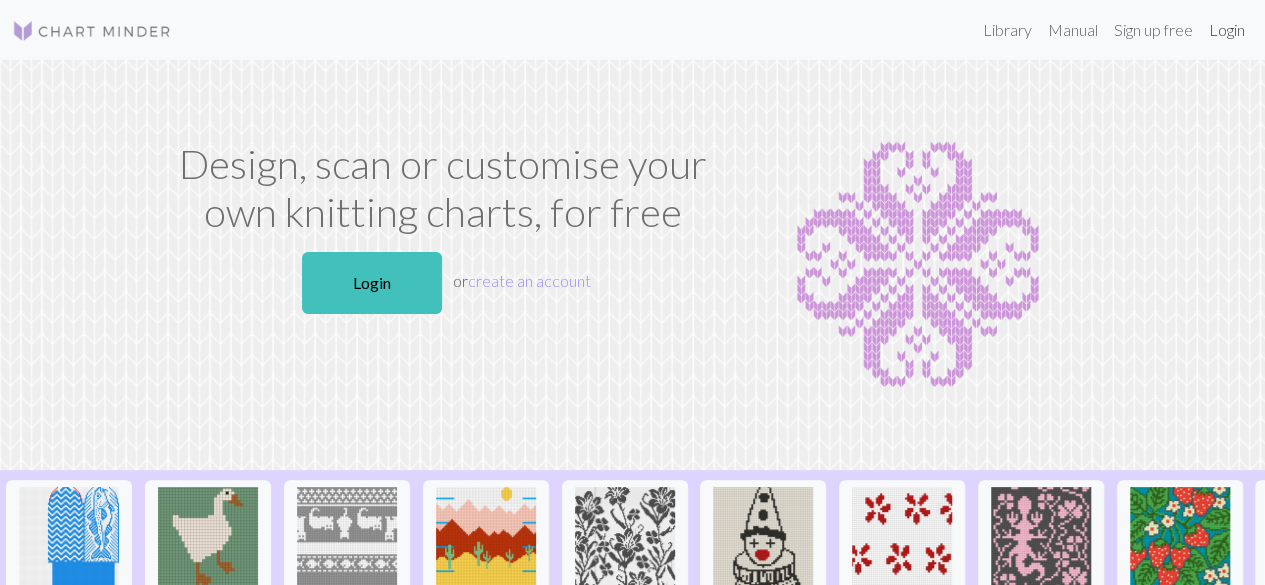 click on "Login" at bounding box center (1227, 30) 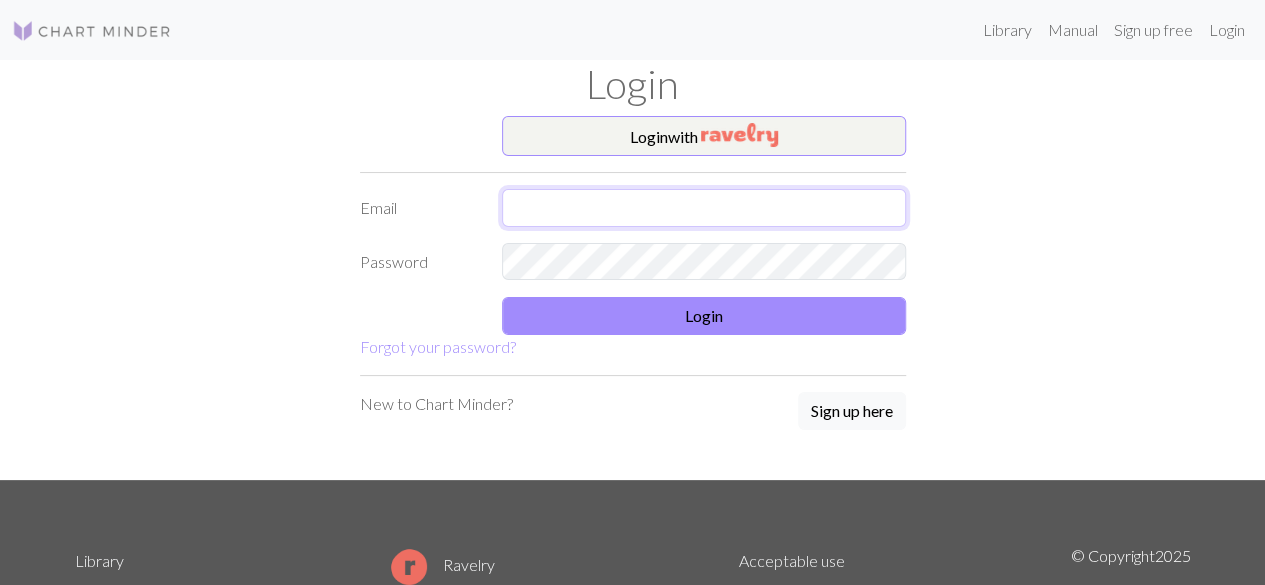click at bounding box center [704, 208] 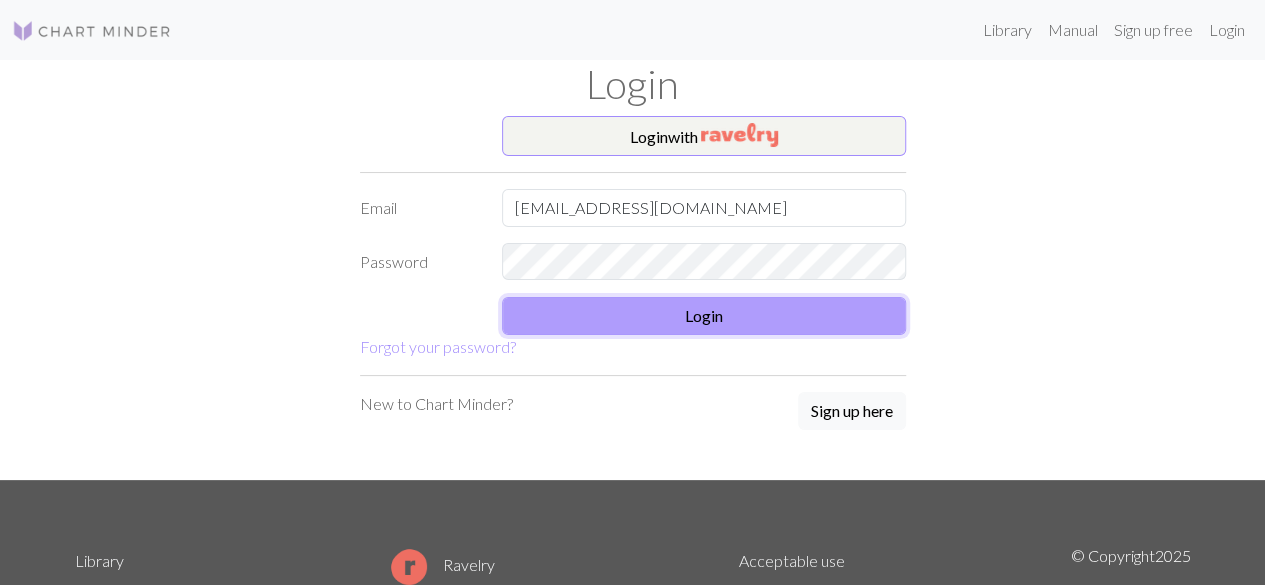 click on "Login" at bounding box center (704, 316) 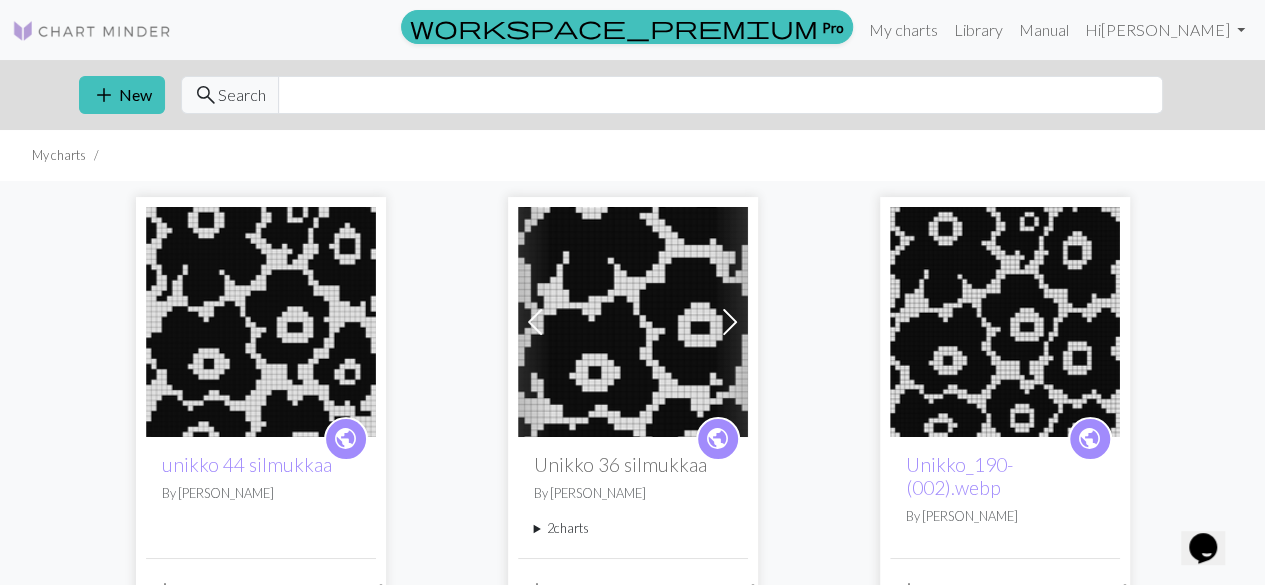 click at bounding box center [633, 322] 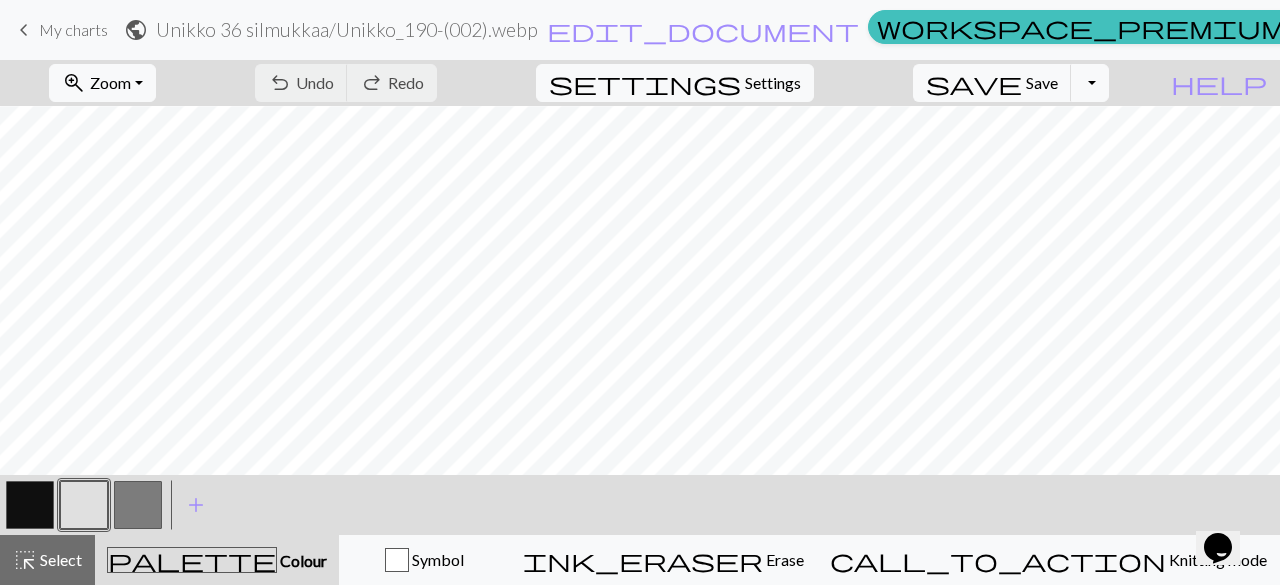 scroll, scrollTop: 0, scrollLeft: 0, axis: both 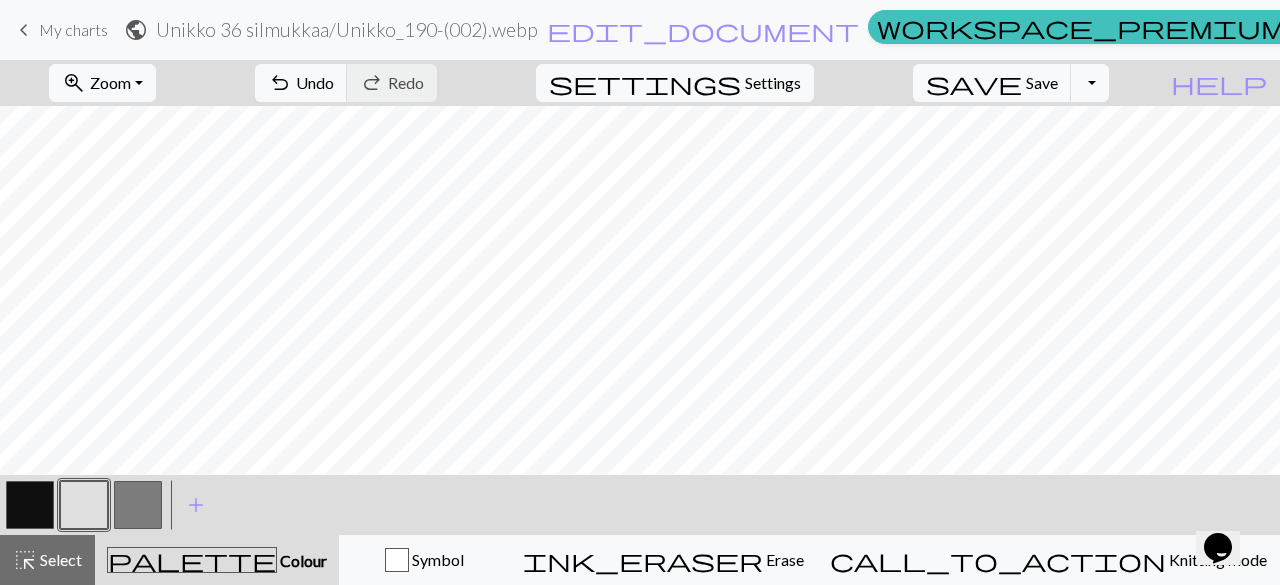 click at bounding box center [30, 505] 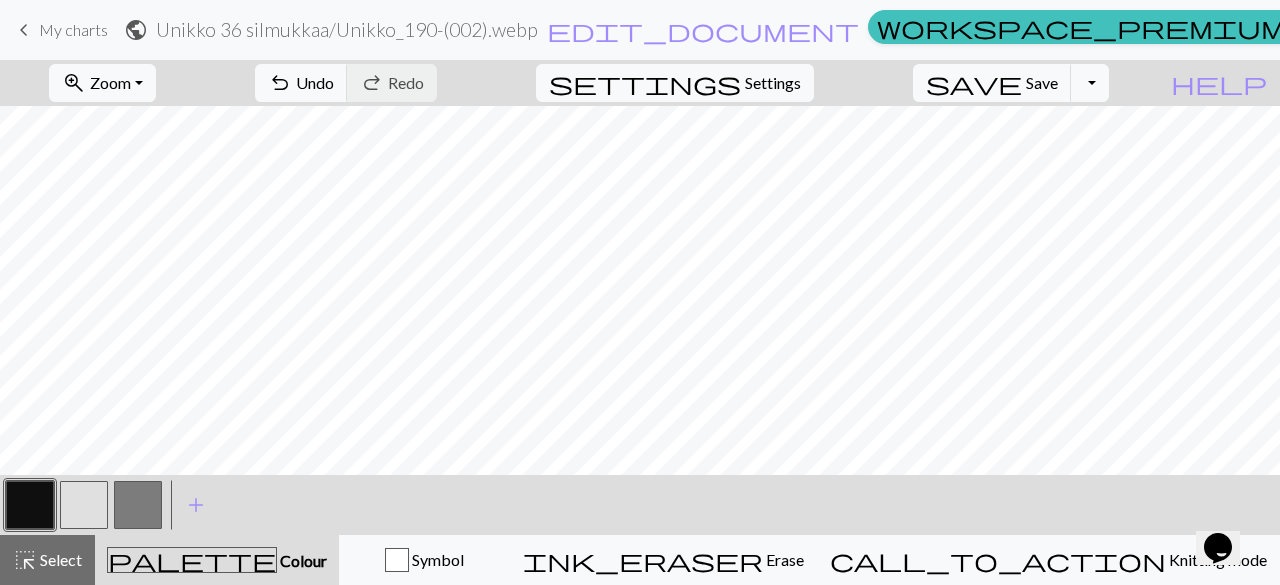 click at bounding box center [30, 505] 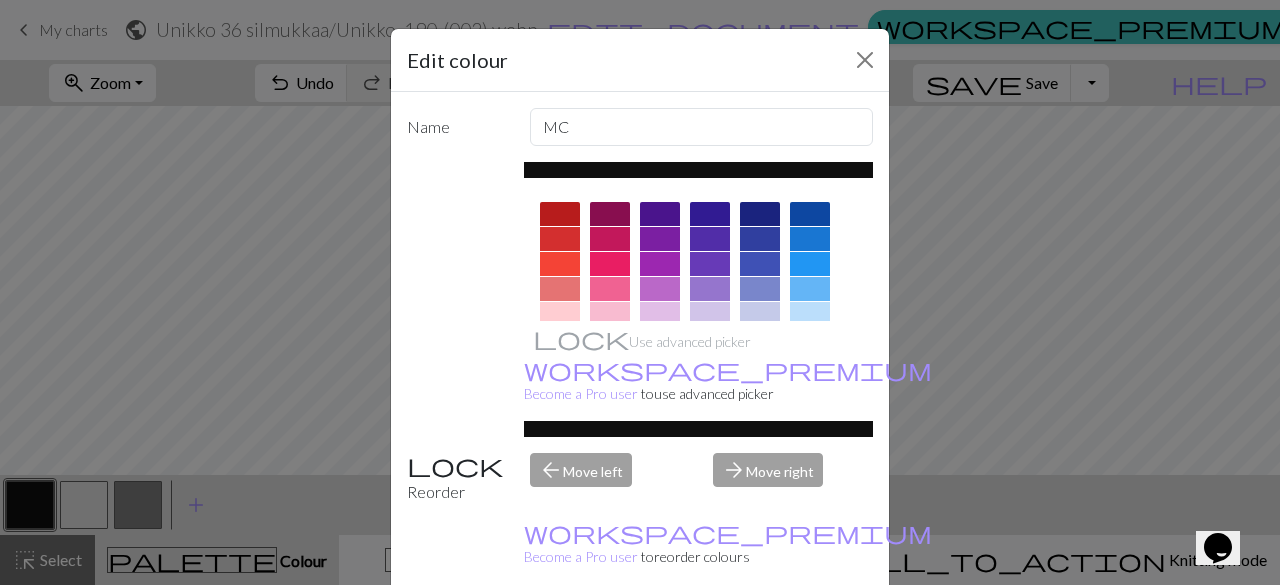 scroll, scrollTop: 46, scrollLeft: 0, axis: vertical 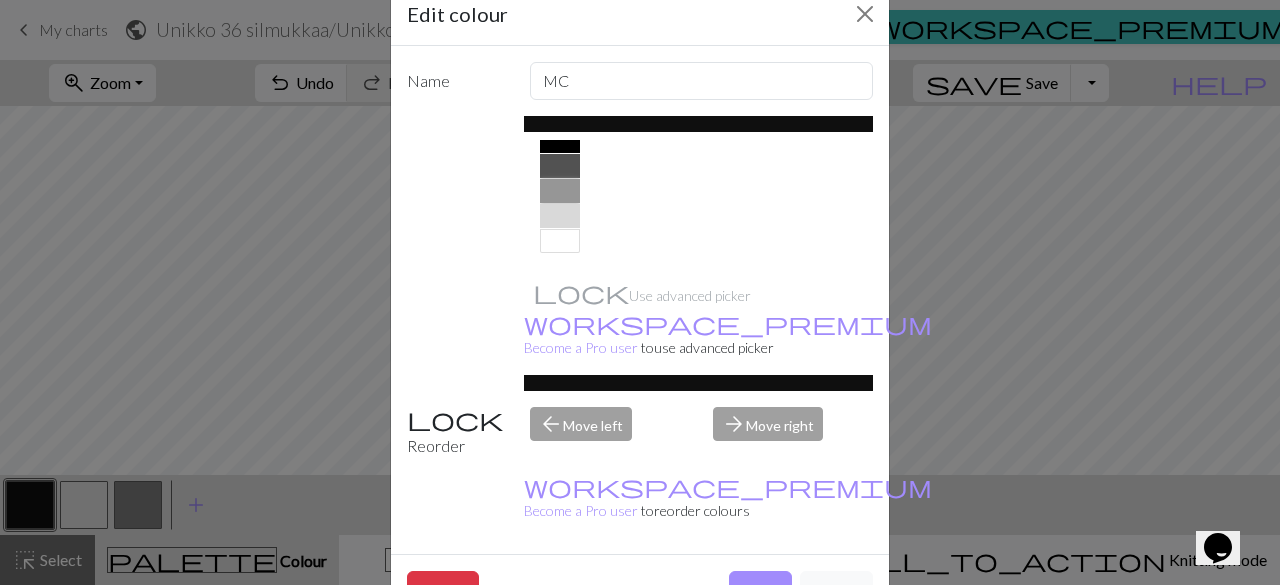 click at bounding box center (560, 191) 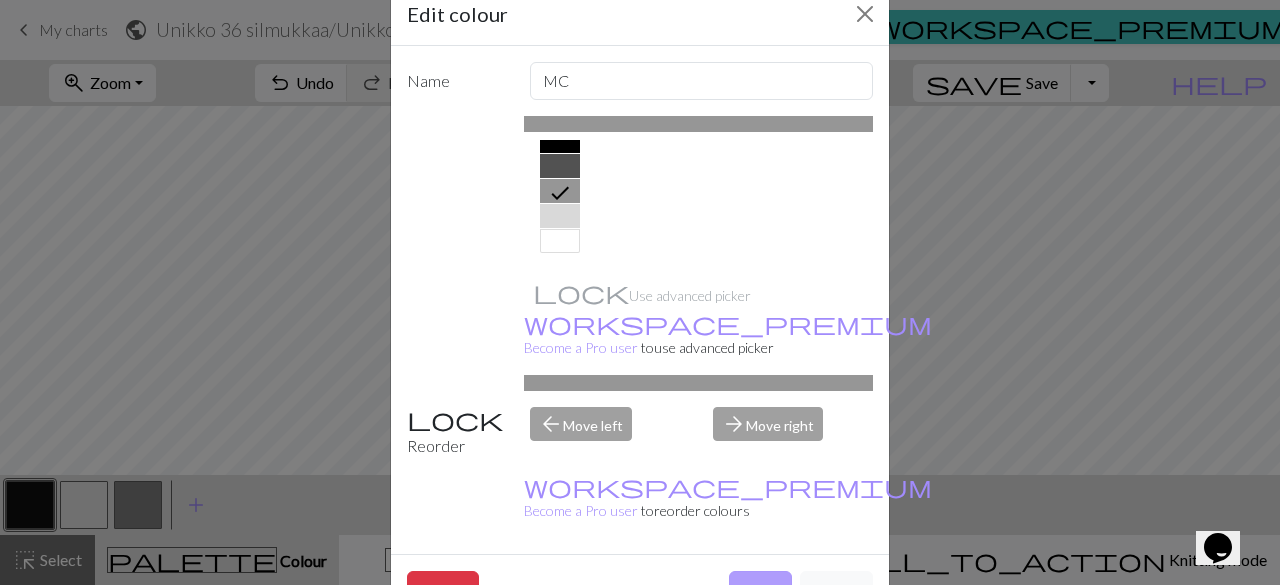 click on "Done" at bounding box center [760, 590] 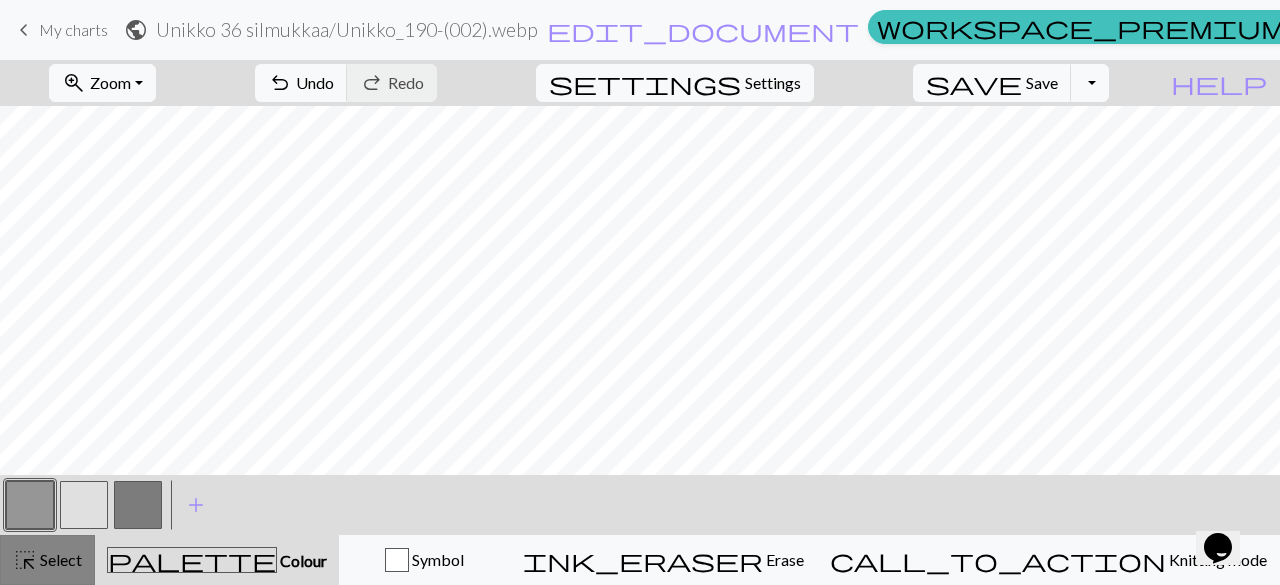 click on "Select" at bounding box center (59, 559) 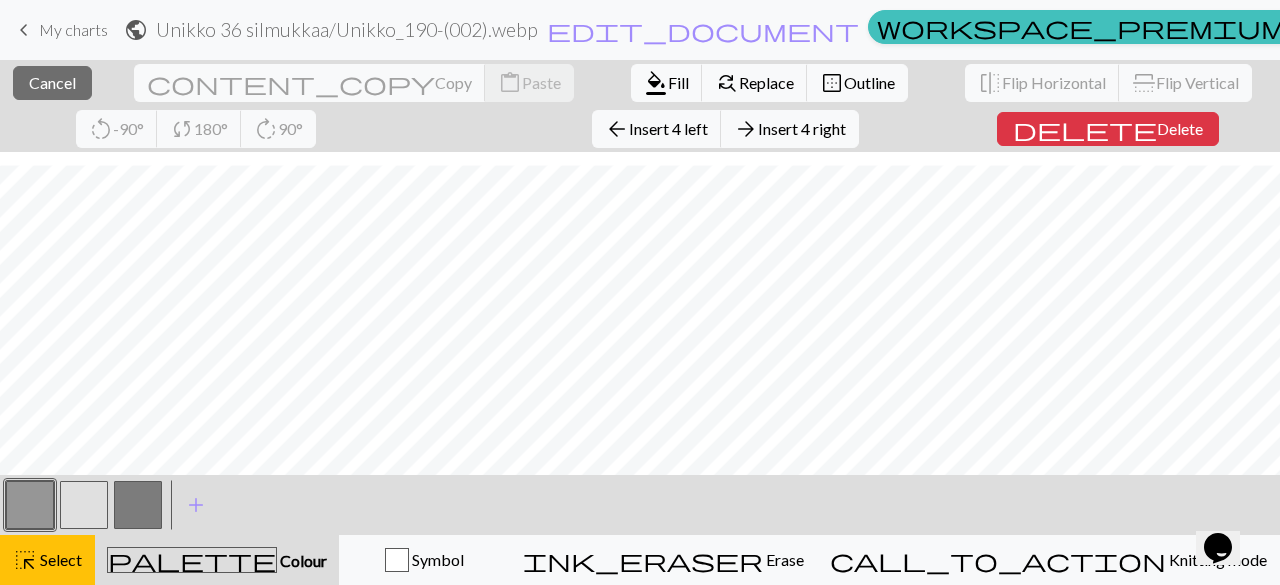 scroll, scrollTop: 0, scrollLeft: 0, axis: both 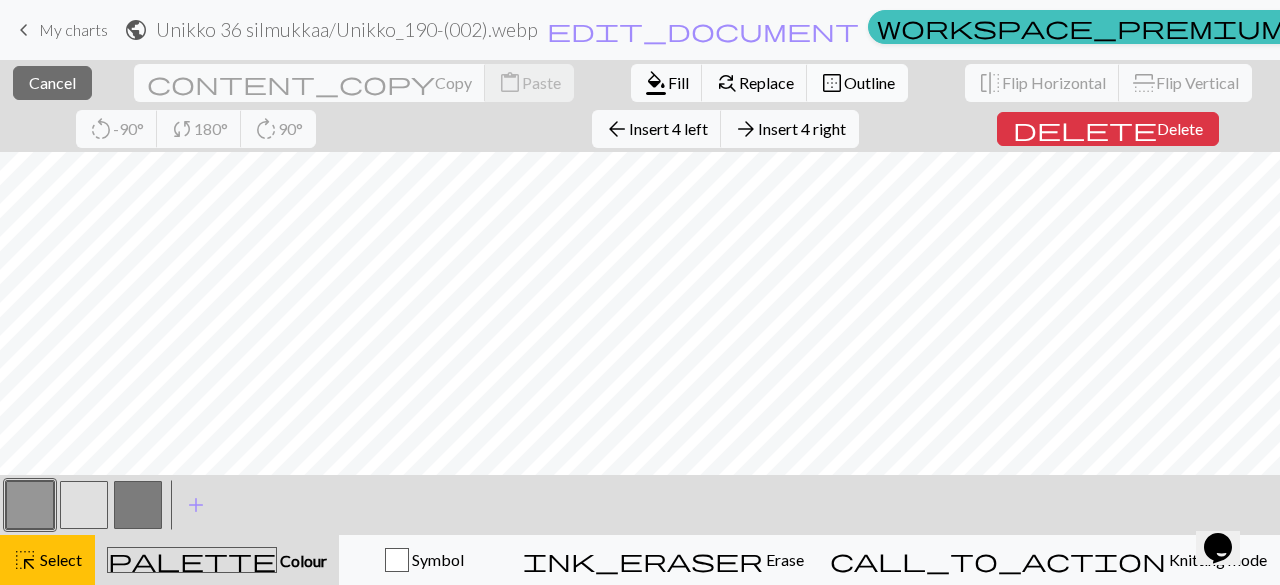 click on "Outline" at bounding box center (869, 82) 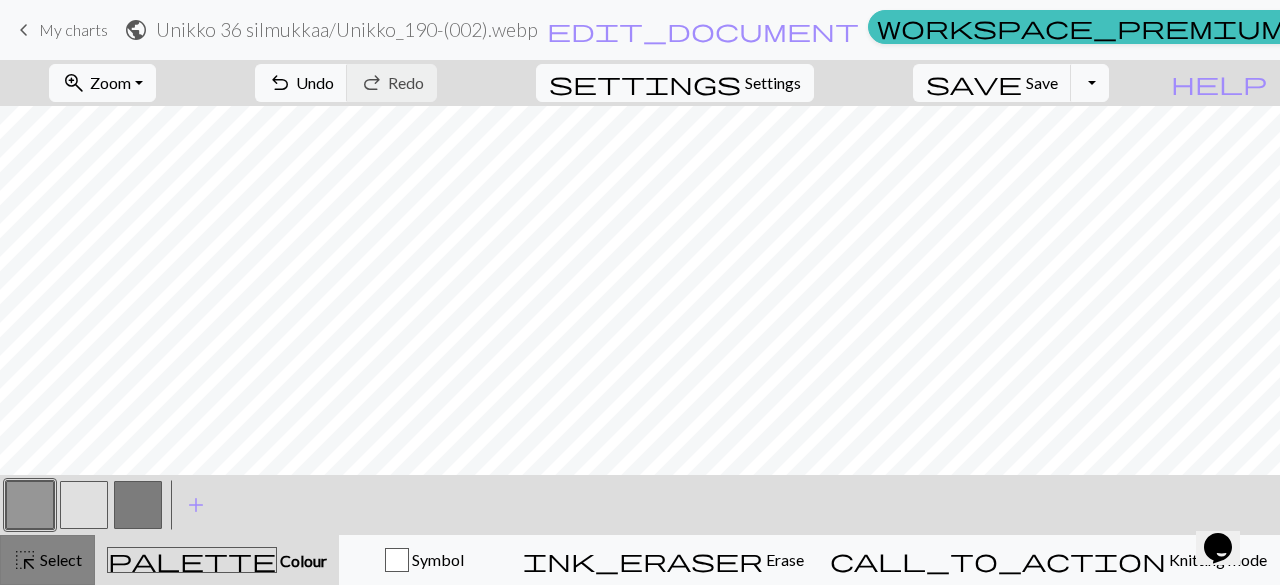 click on "highlight_alt   Select   Select" at bounding box center [47, 560] 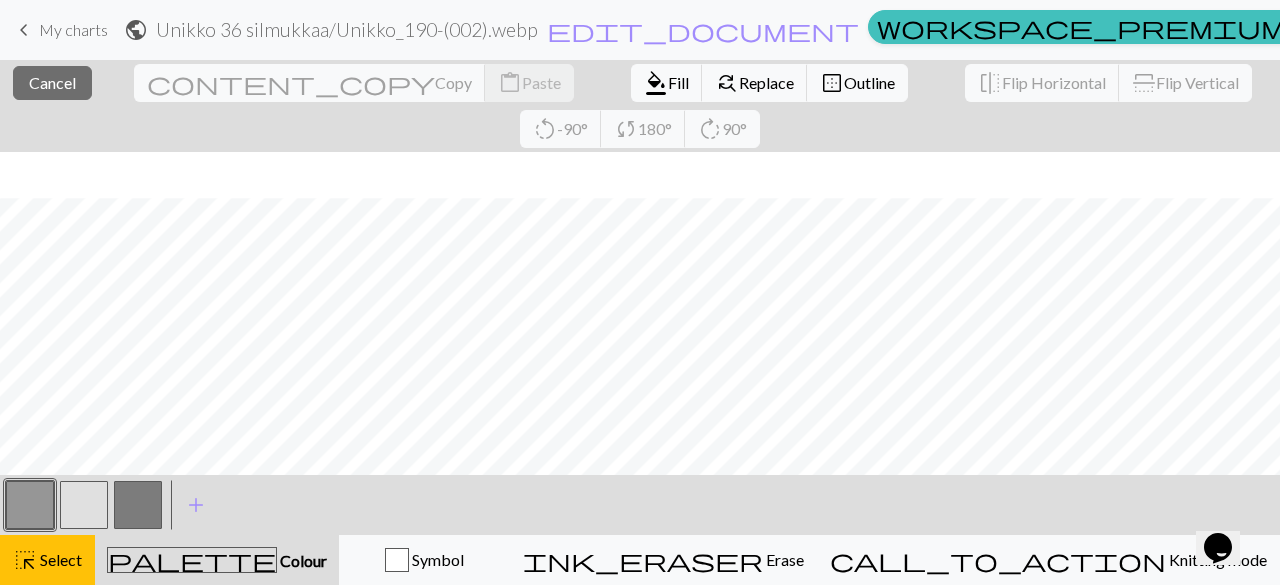 scroll, scrollTop: 365, scrollLeft: 0, axis: vertical 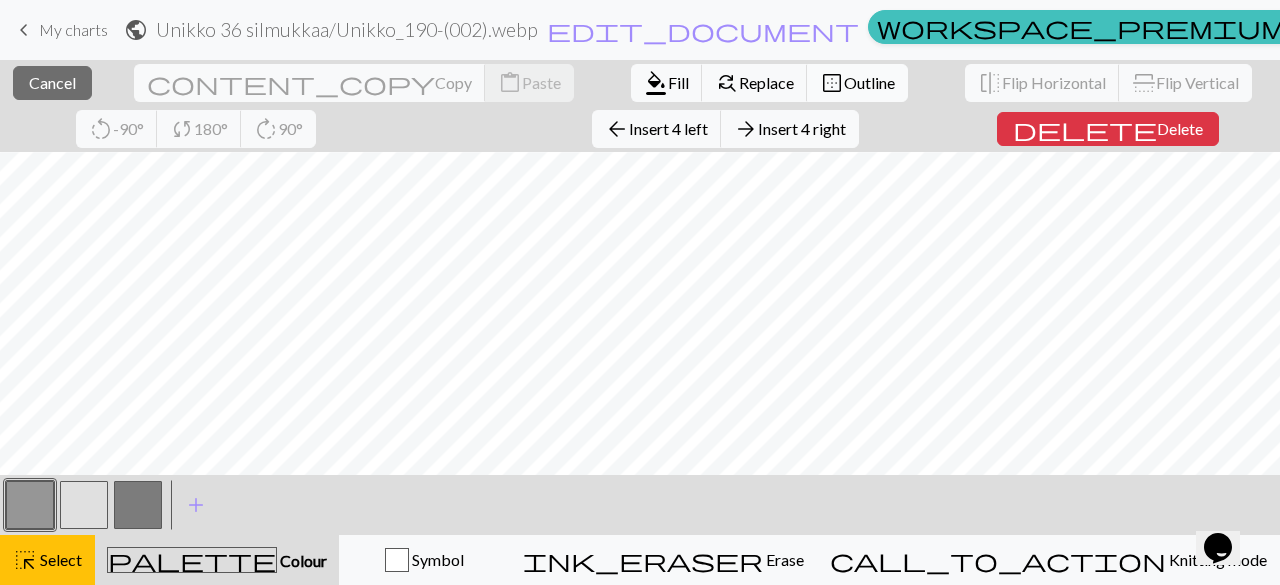 click on "Outline" at bounding box center (869, 82) 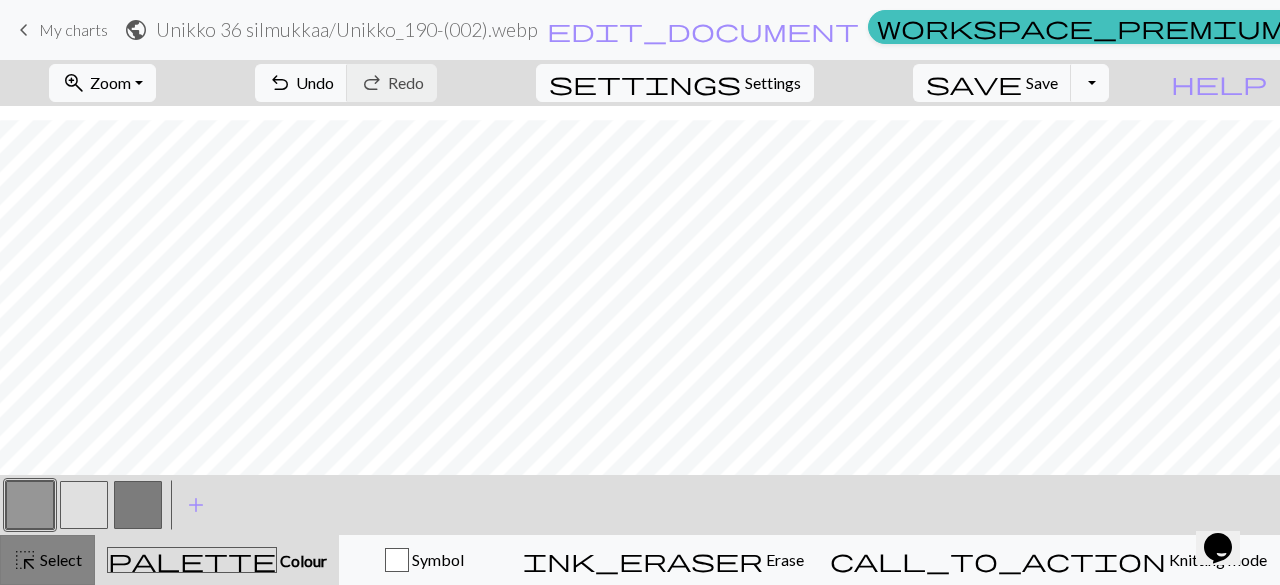 click on "Select" at bounding box center [59, 559] 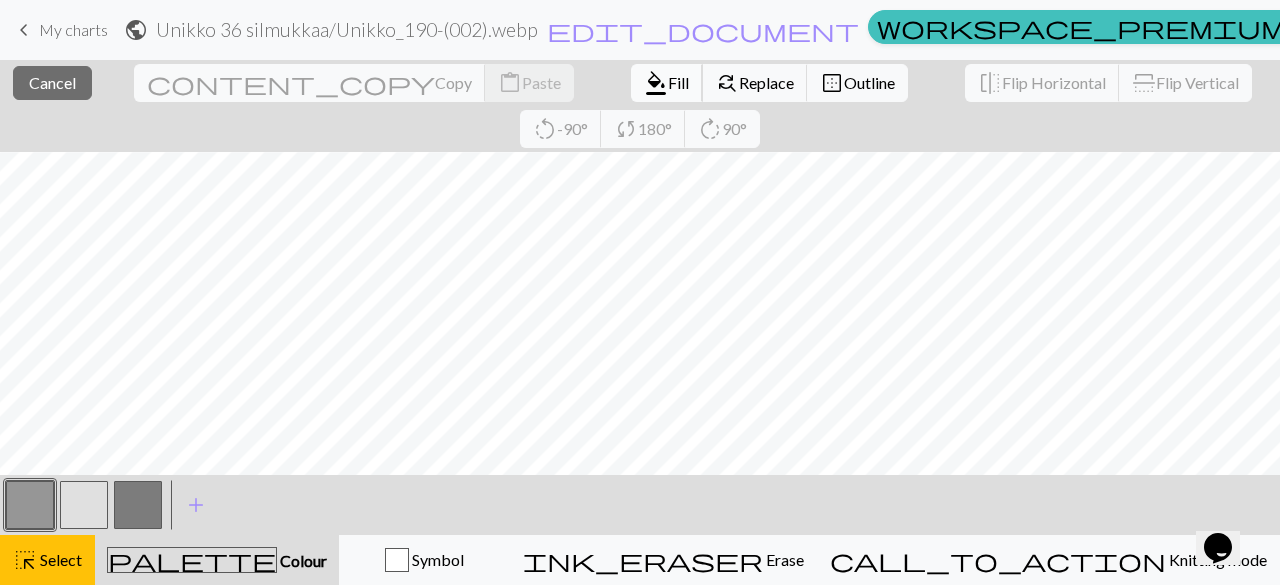 click on "Fill" at bounding box center [678, 82] 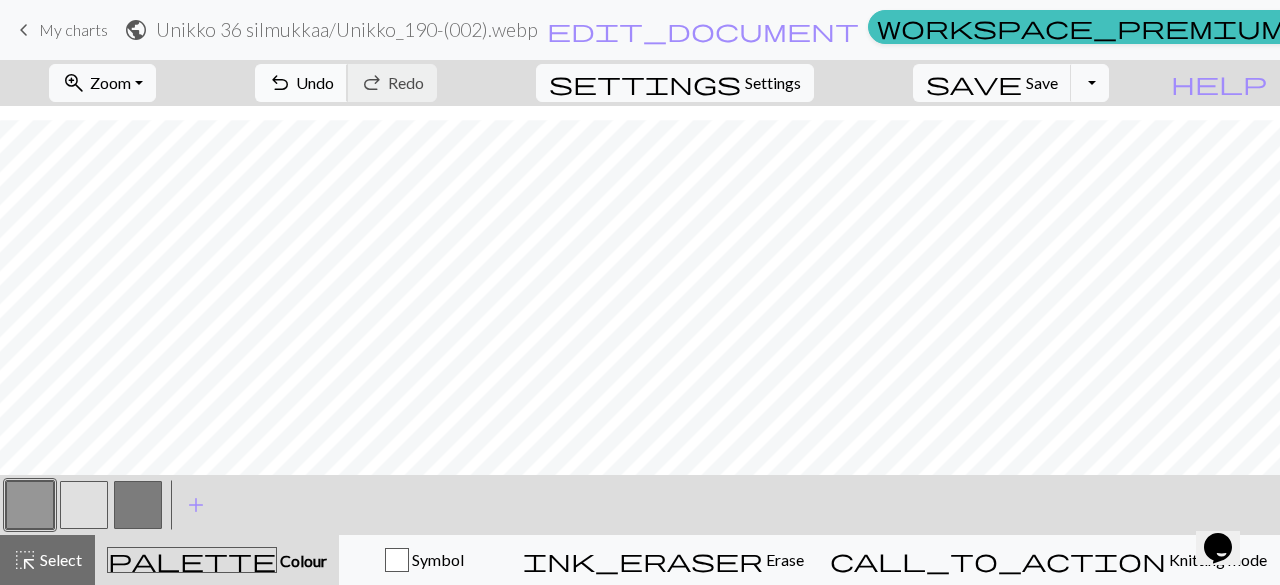 click on "undo" at bounding box center [280, 83] 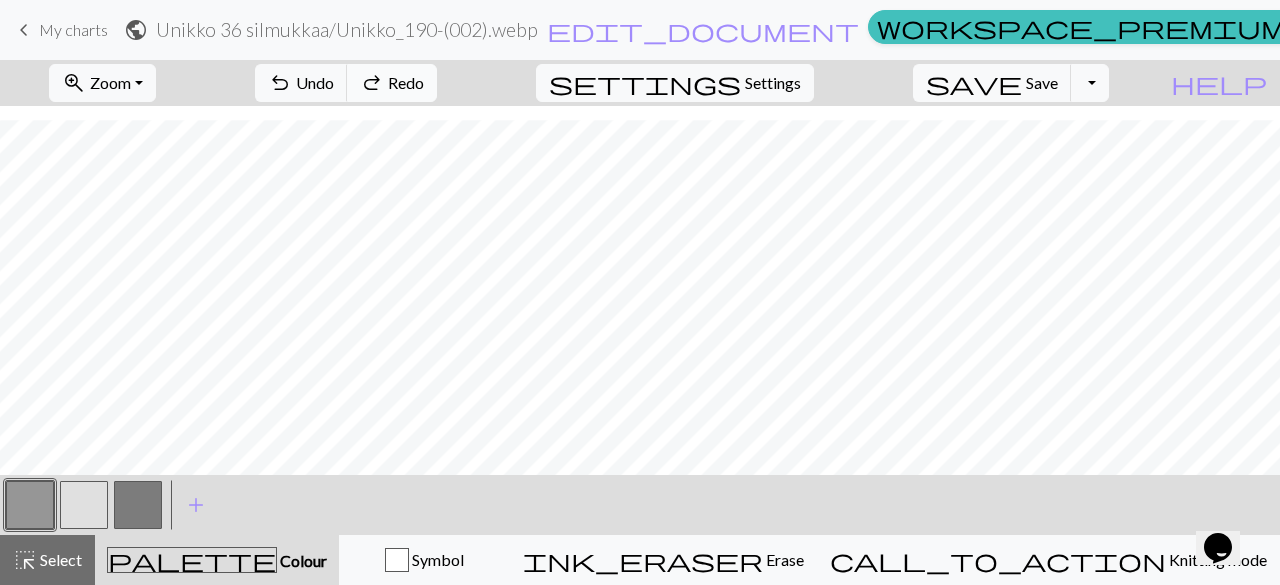click on "redo Redo Redo" at bounding box center (392, 83) 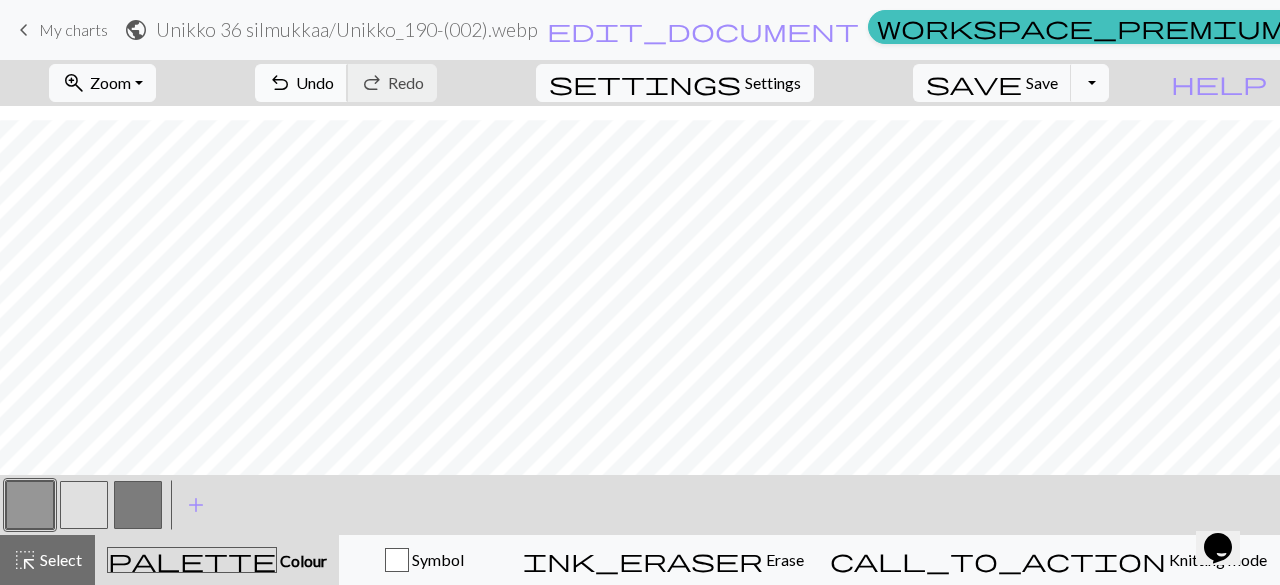 click on "undo Undo Undo" at bounding box center [301, 83] 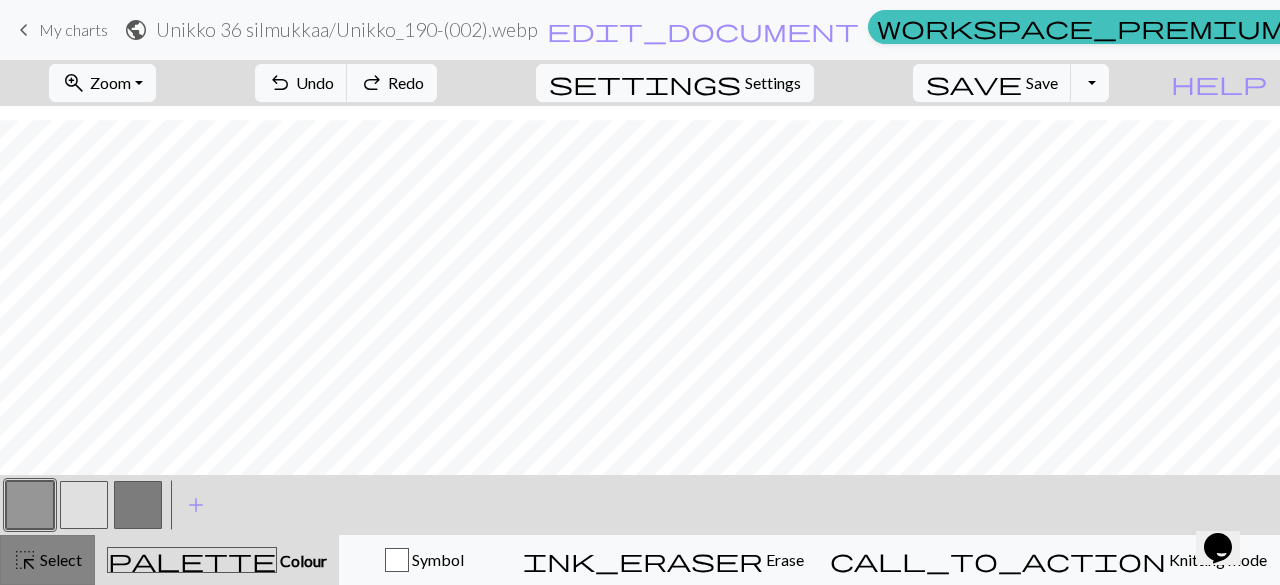 click on "Select" at bounding box center [59, 559] 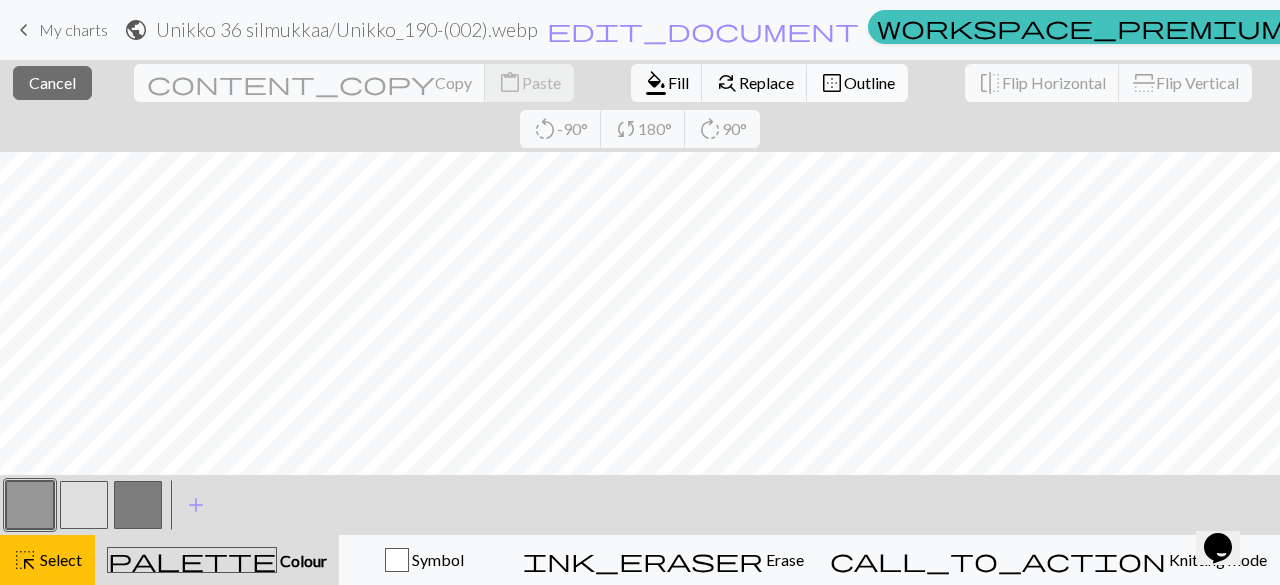 click on "Outline" at bounding box center [869, 82] 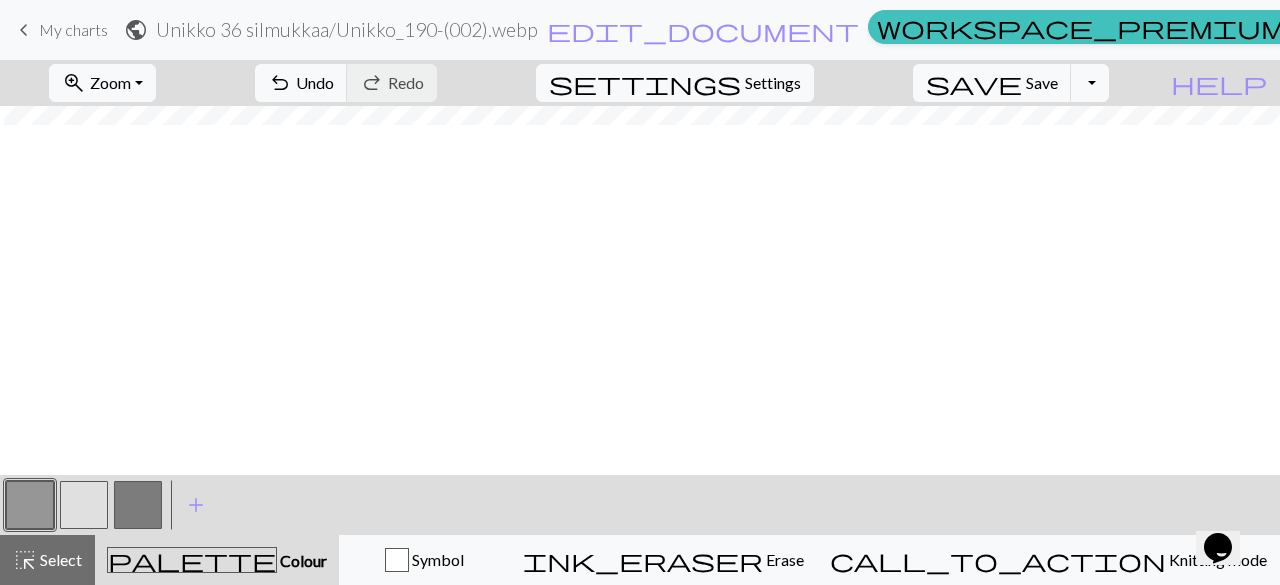 scroll, scrollTop: 0, scrollLeft: 0, axis: both 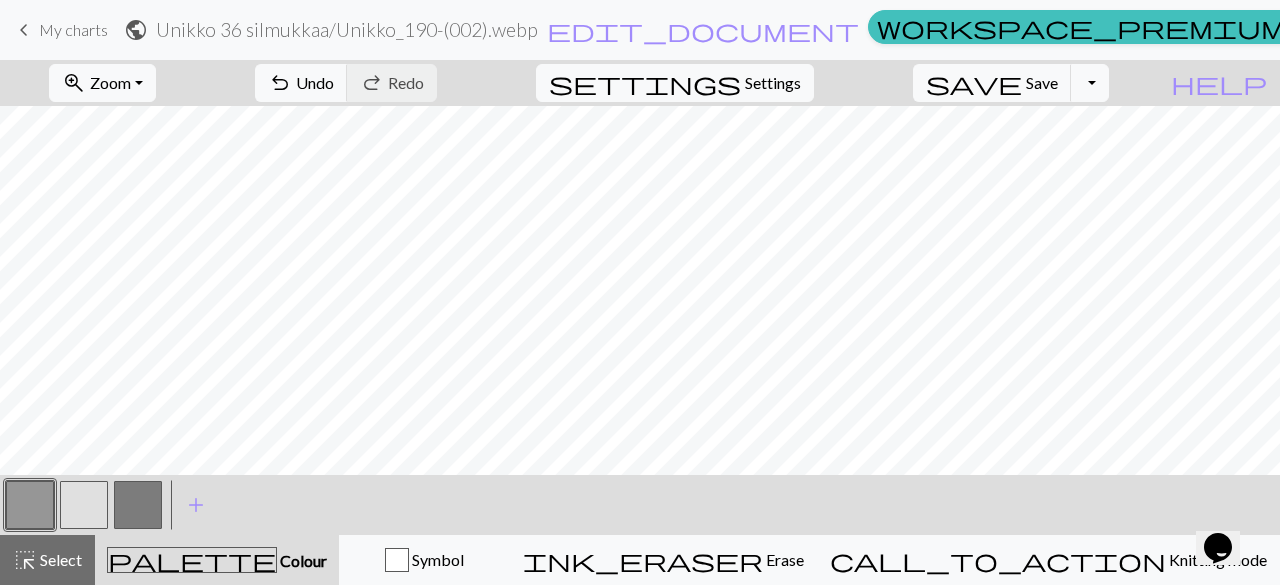 click at bounding box center (84, 505) 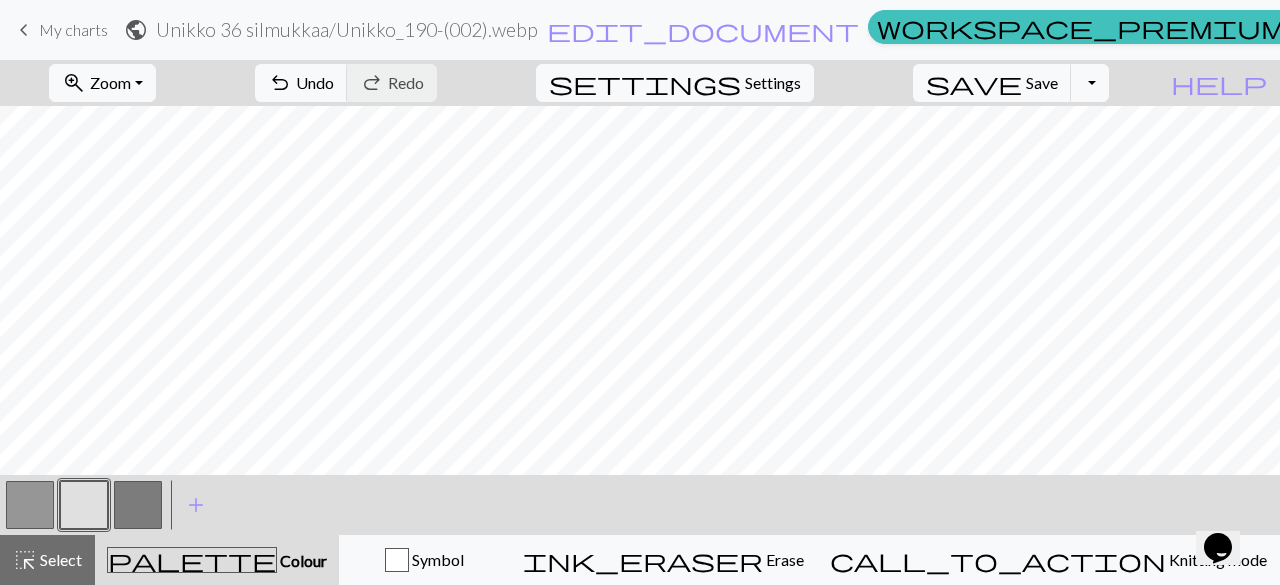 scroll, scrollTop: 0, scrollLeft: 0, axis: both 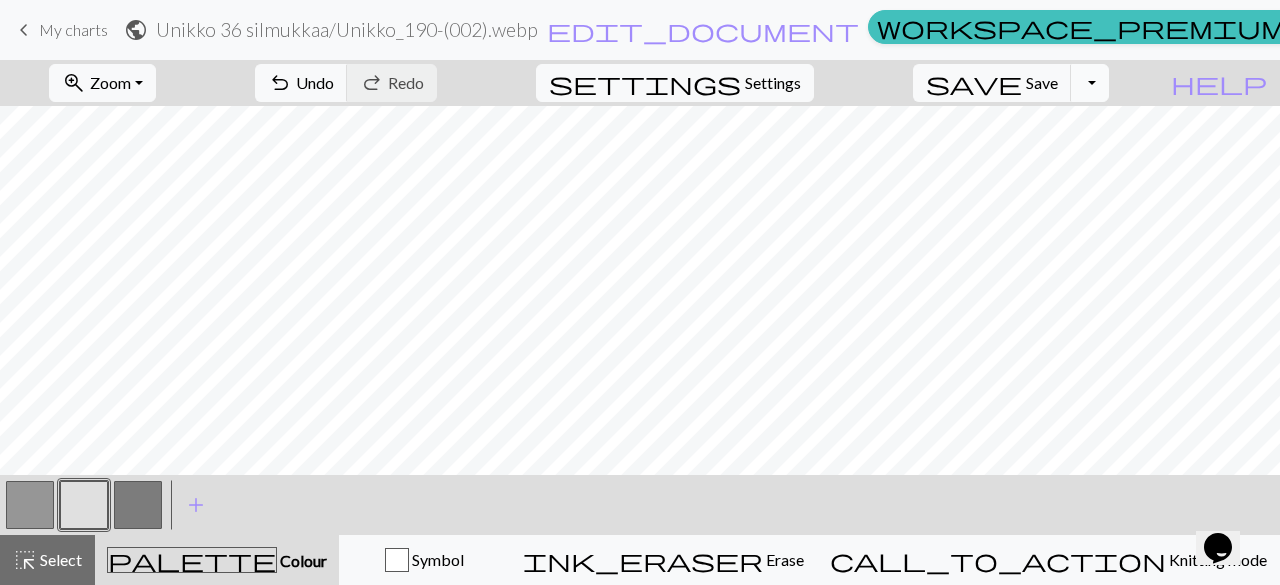 click on "Toggle Dropdown" at bounding box center [1090, 83] 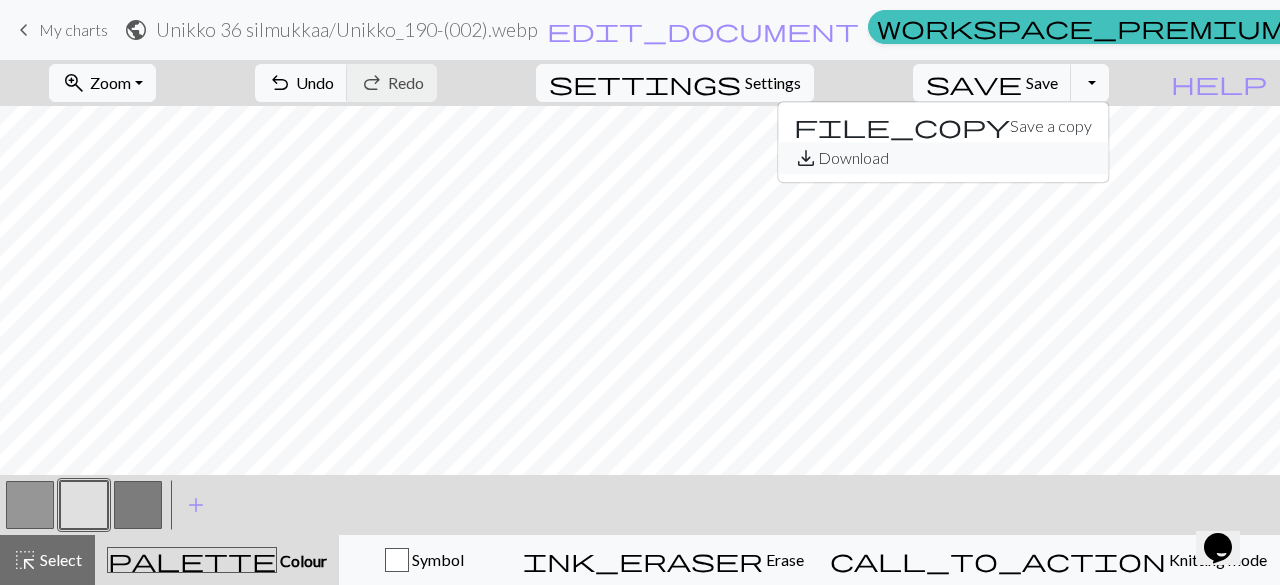click on "save_alt  Download" at bounding box center (943, 158) 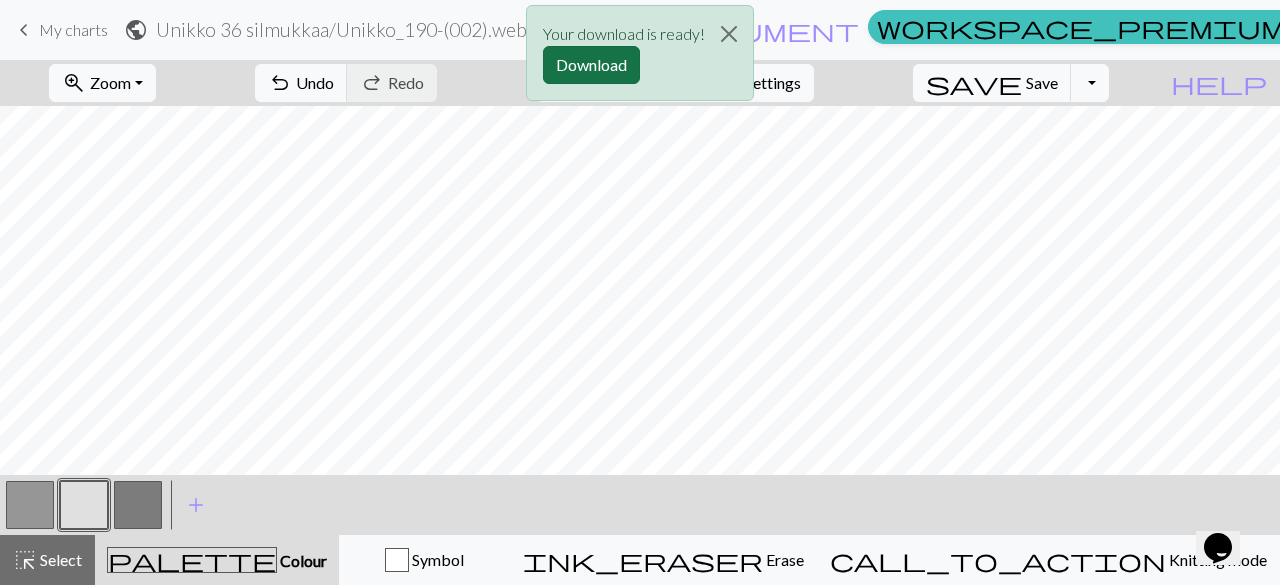 click on "Download" at bounding box center [591, 65] 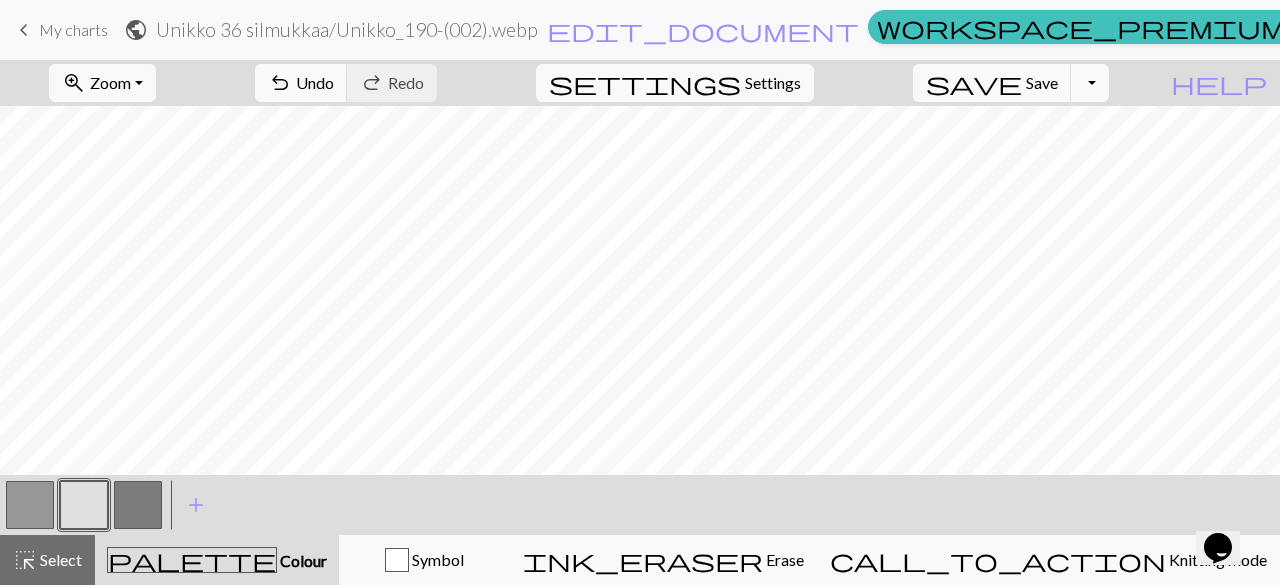click on "keyboard_arrow_left" at bounding box center [24, 30] 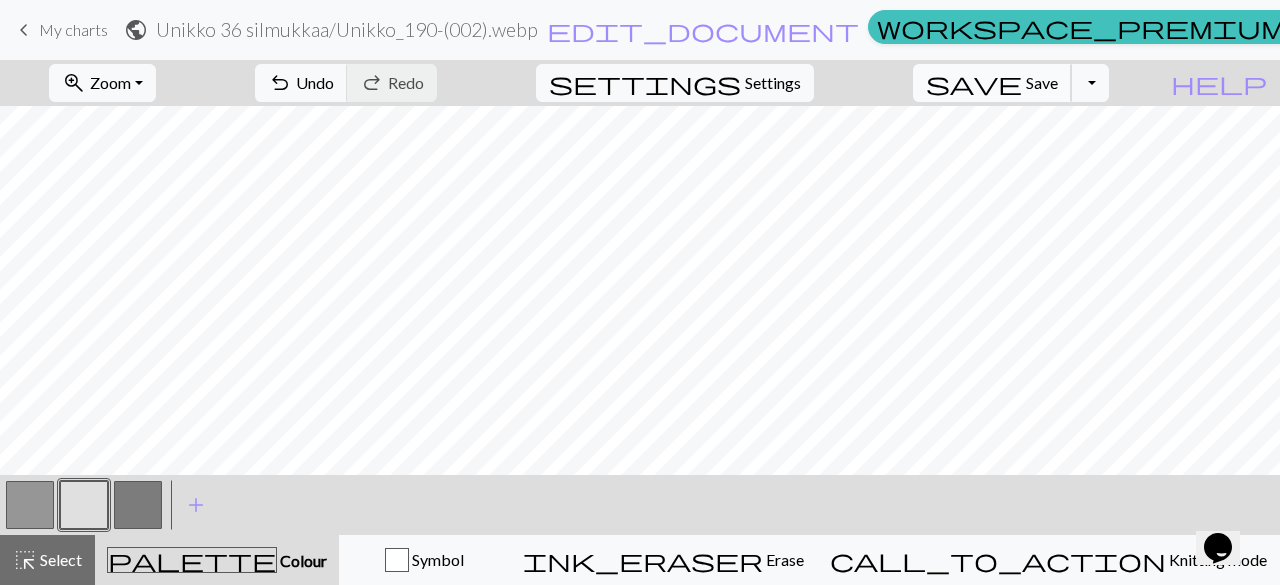 click on "save" at bounding box center [974, 83] 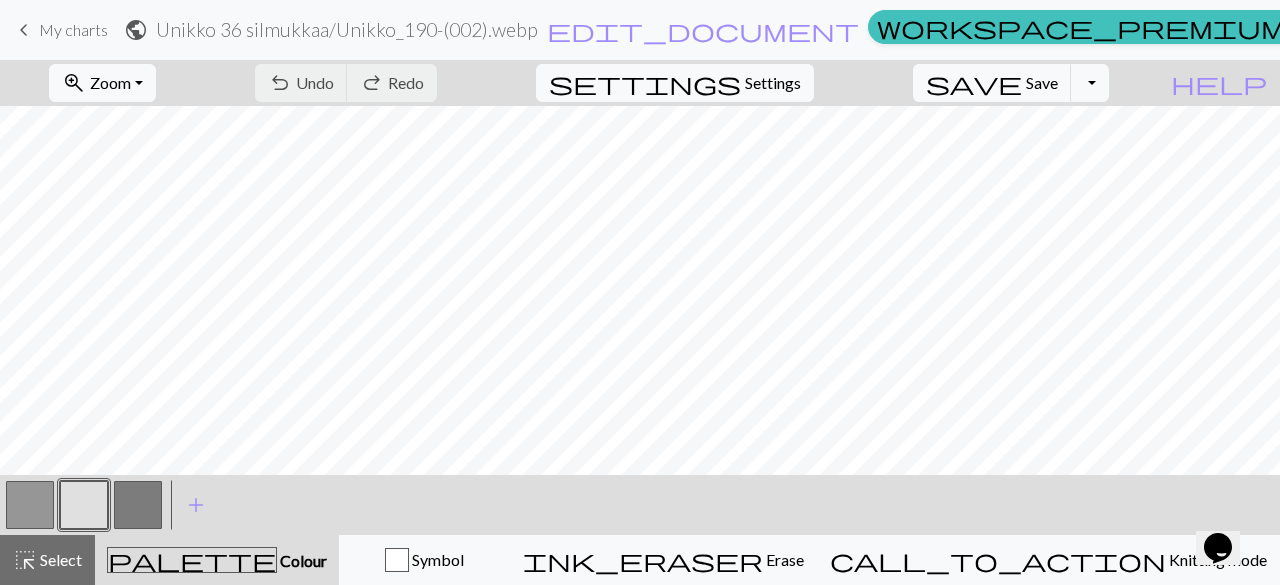 click on "My charts" at bounding box center [73, 29] 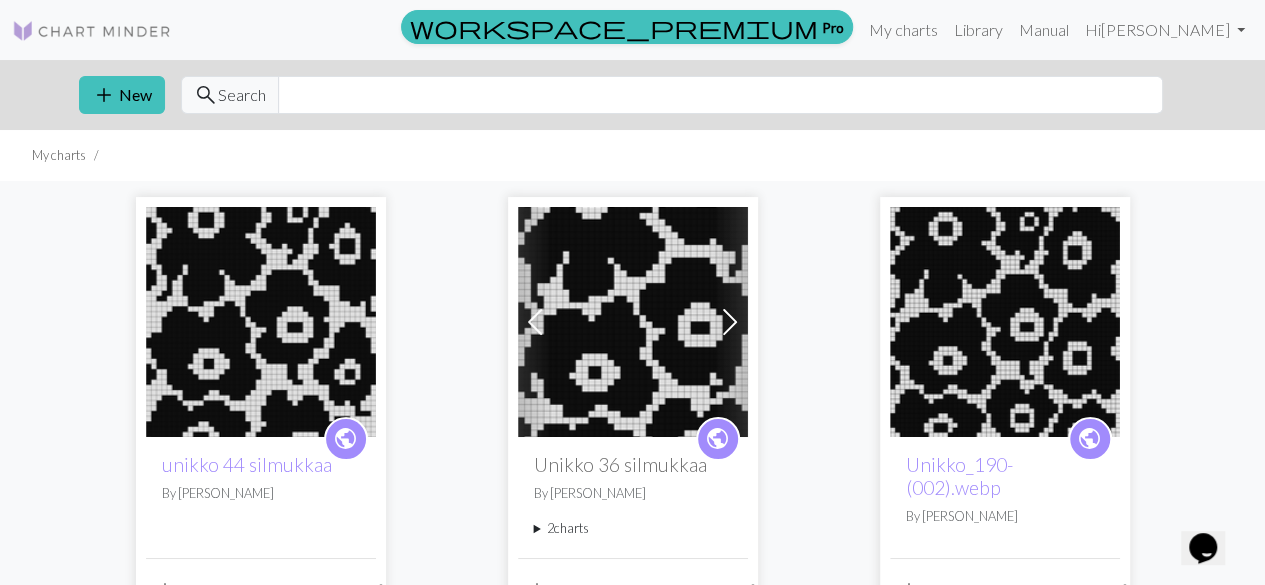 click at bounding box center [261, 322] 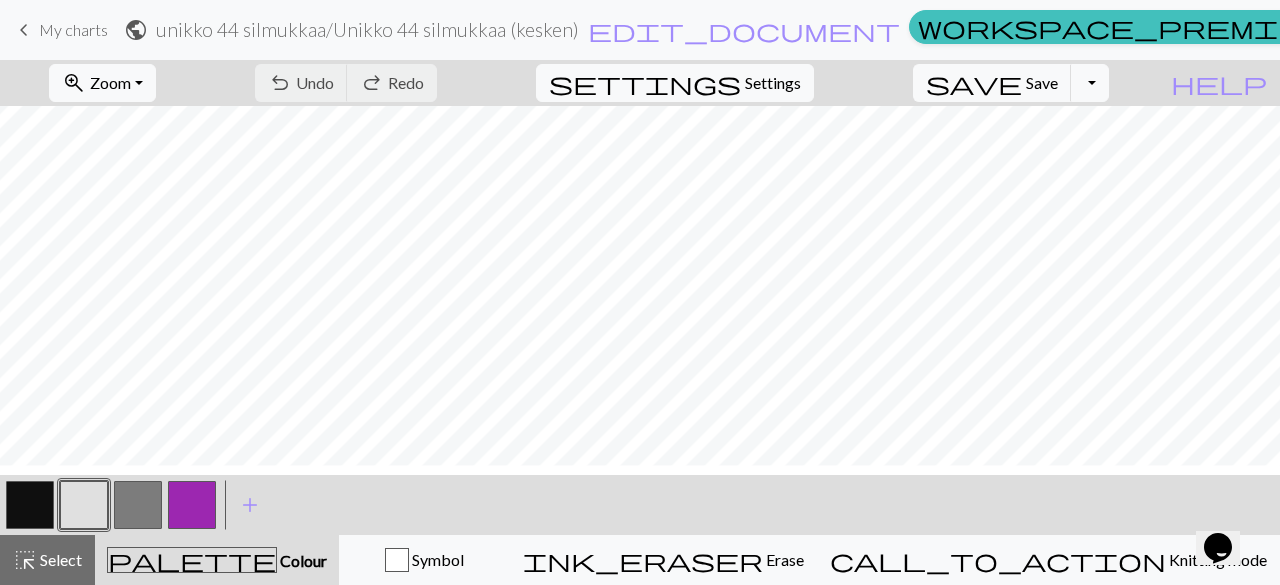 scroll, scrollTop: 257, scrollLeft: 0, axis: vertical 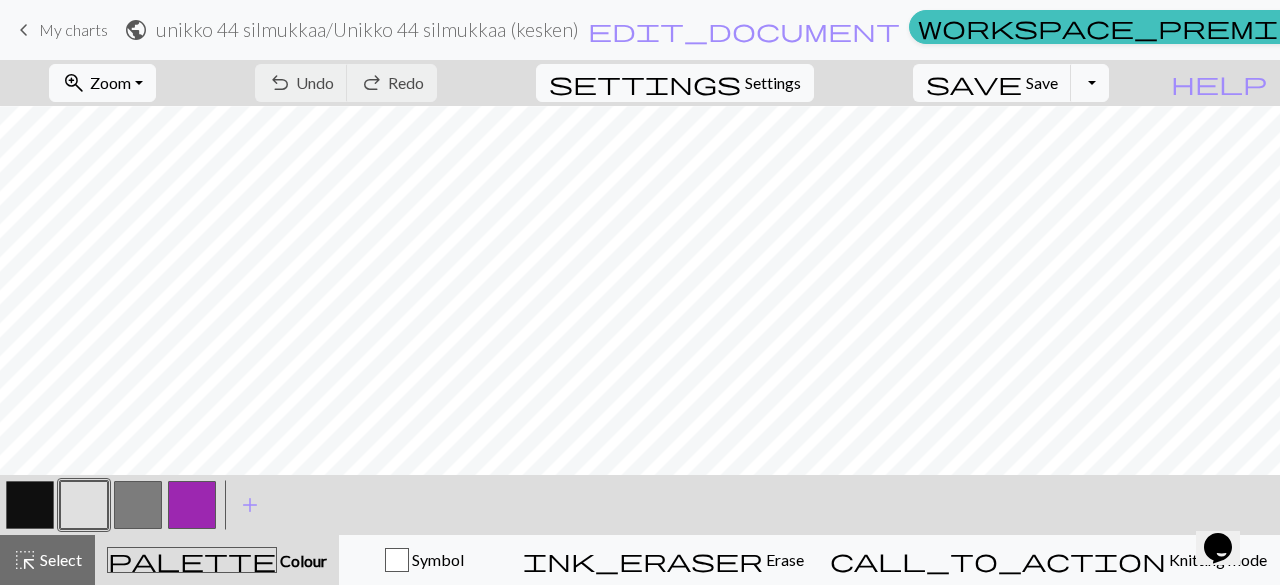 click at bounding box center [30, 505] 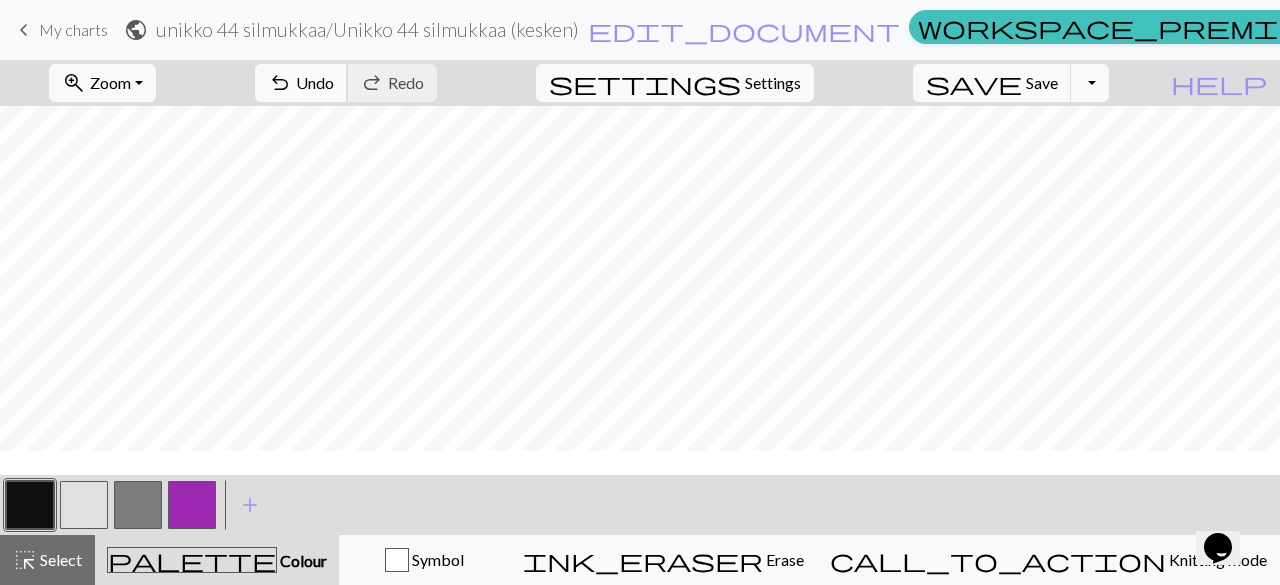 scroll, scrollTop: 233, scrollLeft: 0, axis: vertical 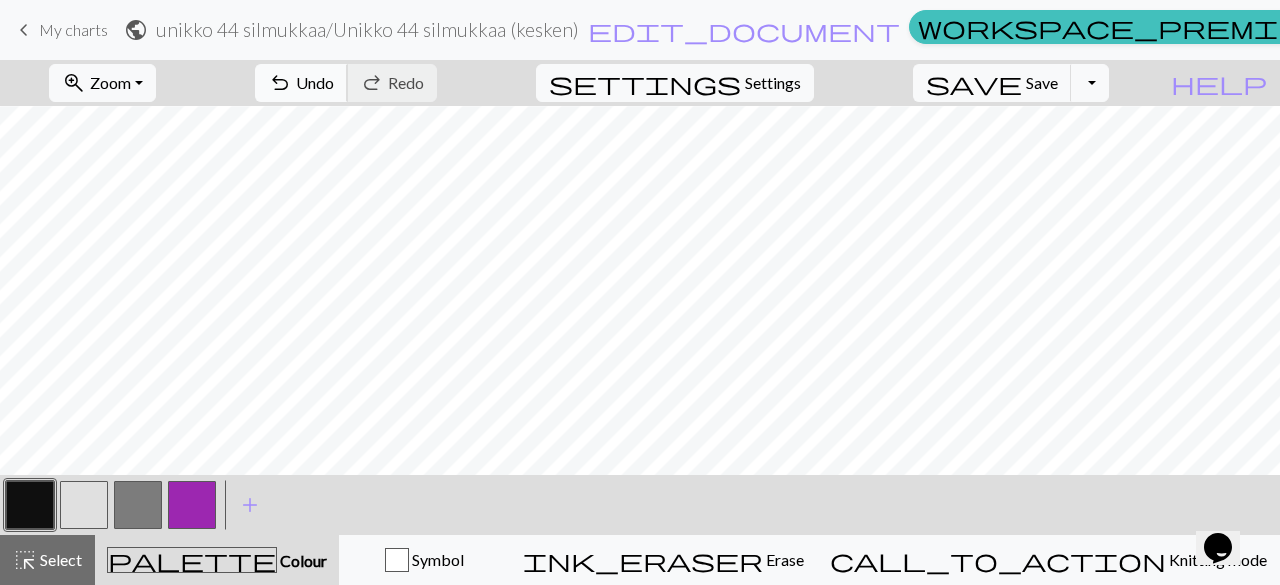 click on "Undo" at bounding box center [315, 82] 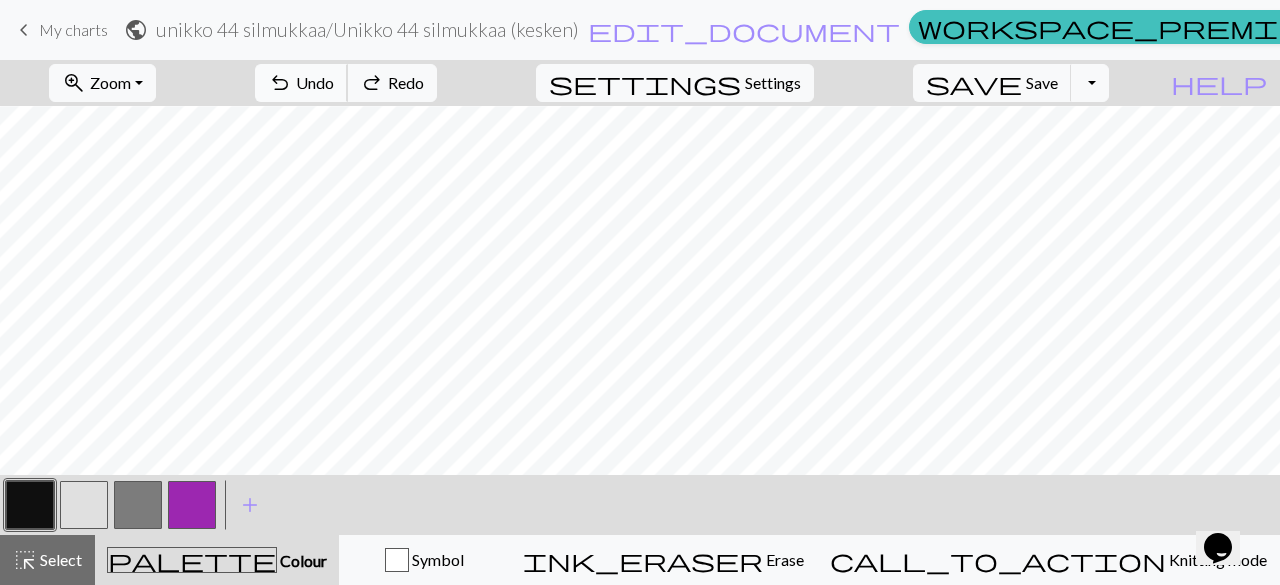 click on "Undo" at bounding box center (315, 82) 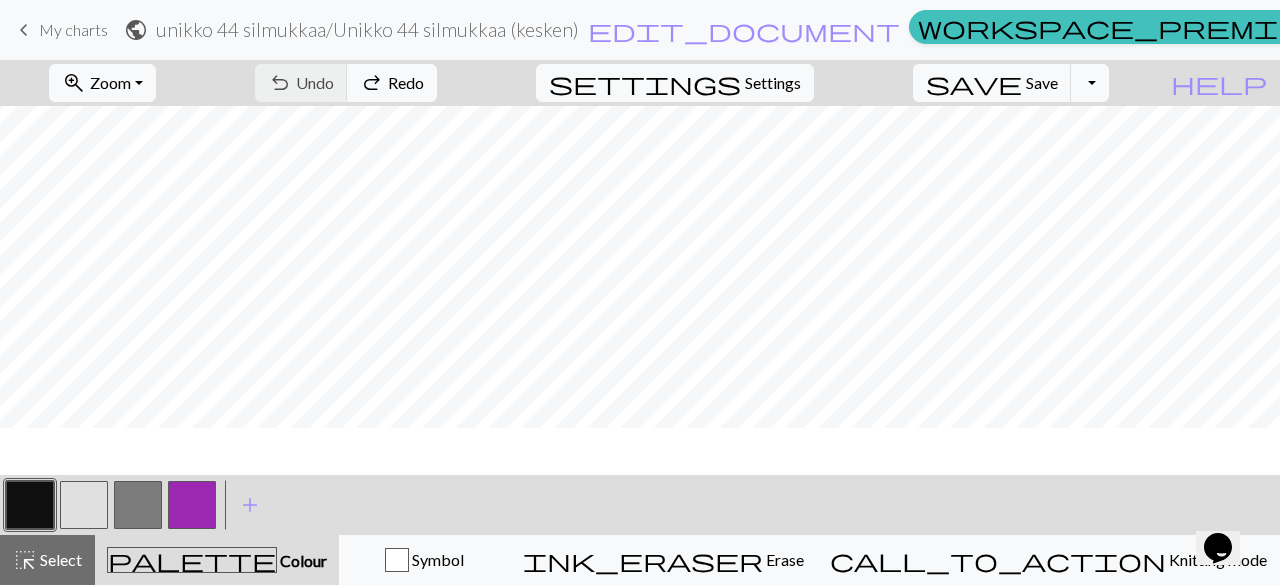 scroll, scrollTop: 89, scrollLeft: 0, axis: vertical 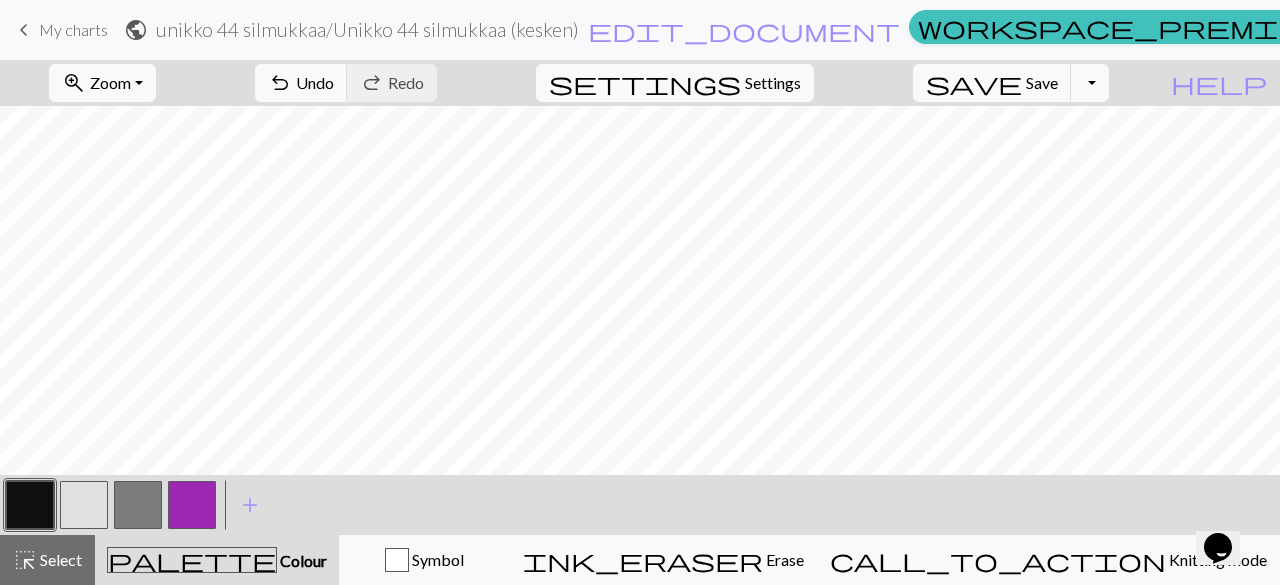 click at bounding box center [84, 505] 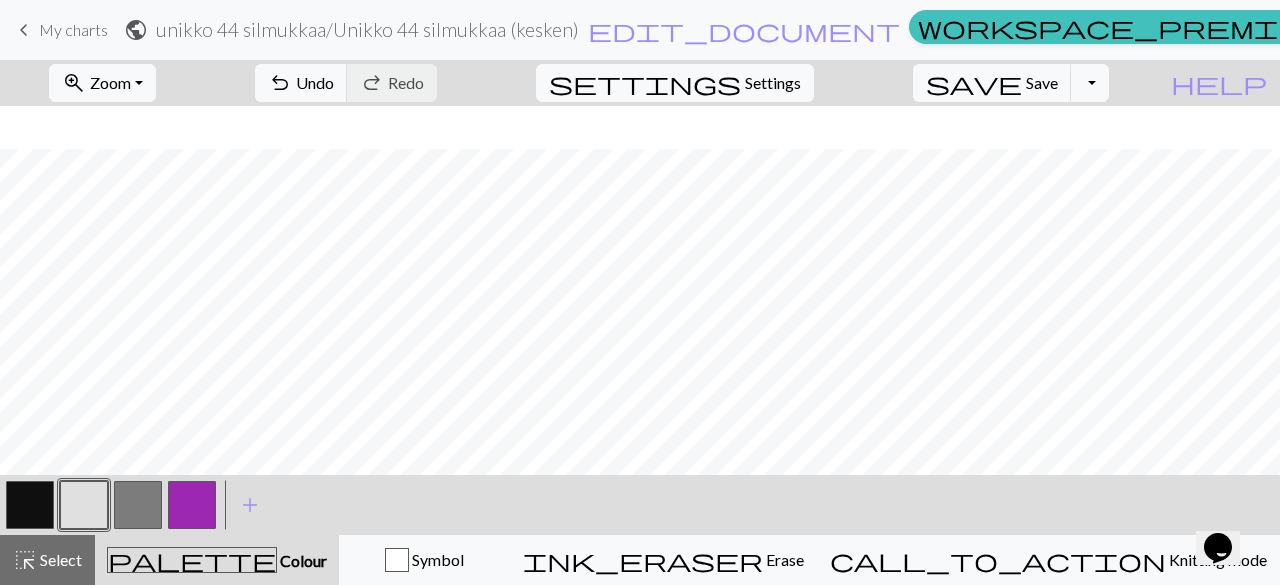 scroll, scrollTop: 215, scrollLeft: 0, axis: vertical 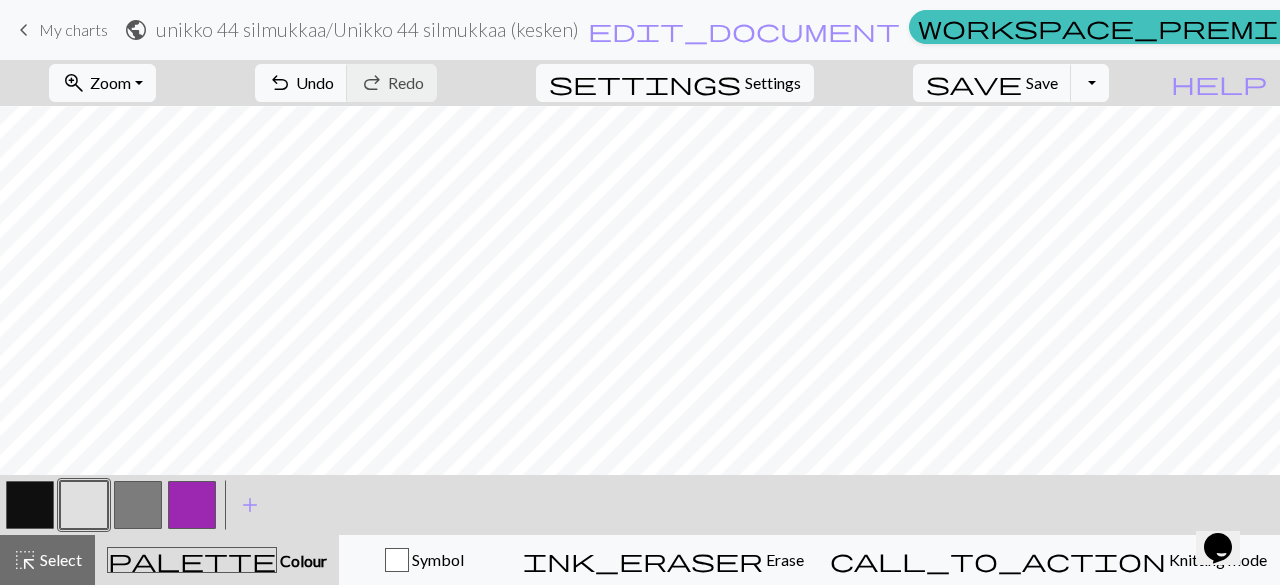 click at bounding box center (30, 505) 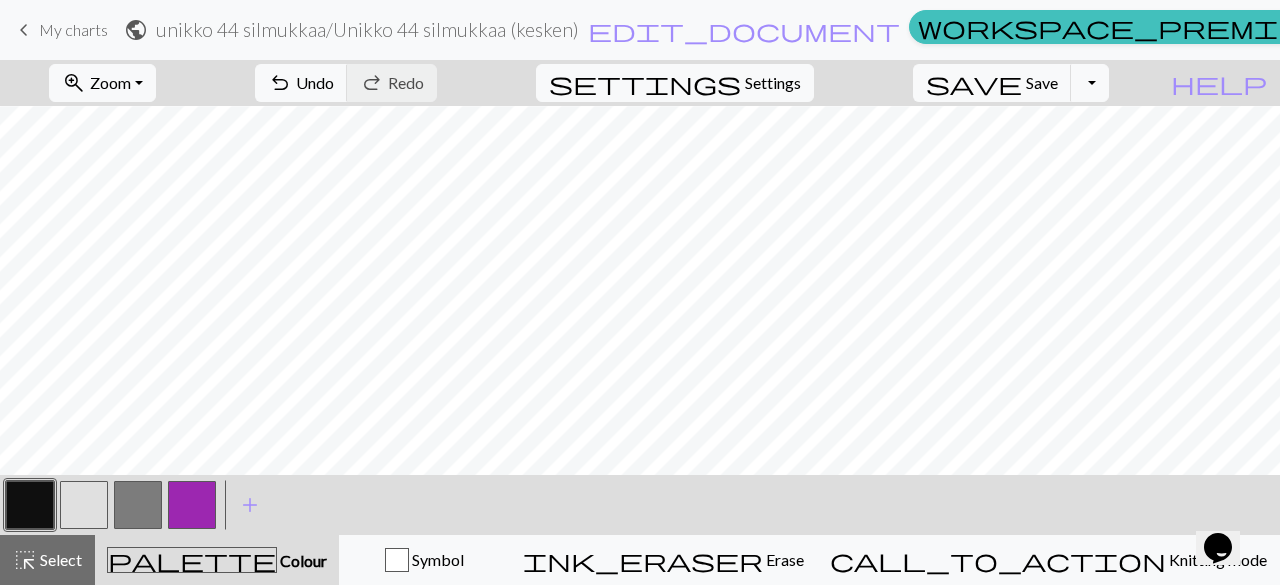 click at bounding box center (30, 505) 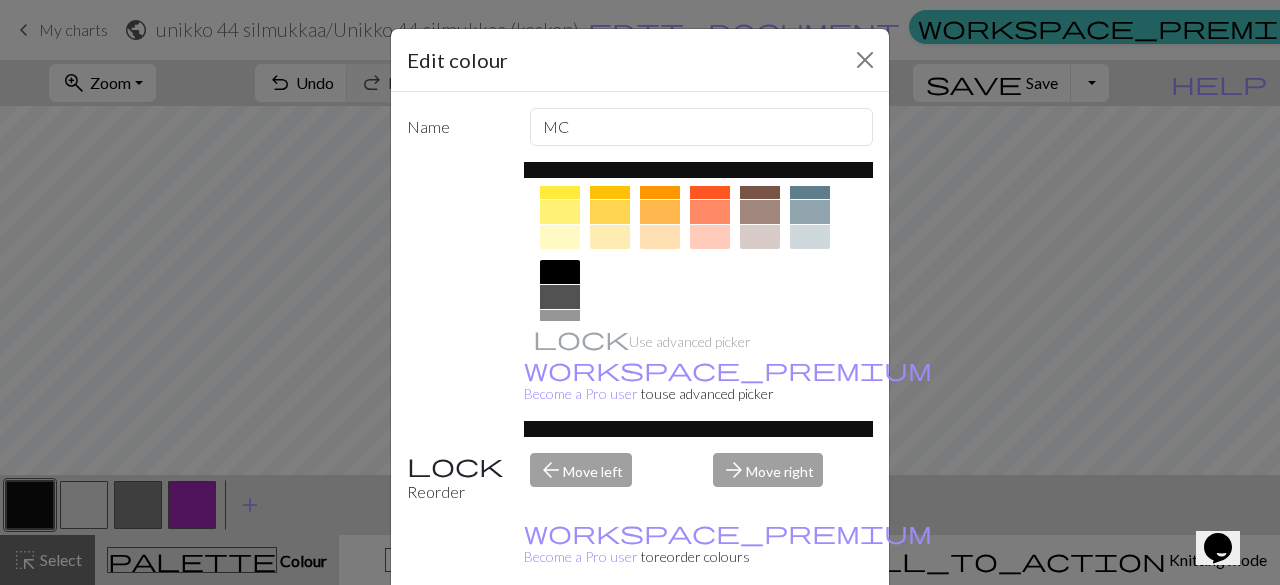 scroll, scrollTop: 358, scrollLeft: 0, axis: vertical 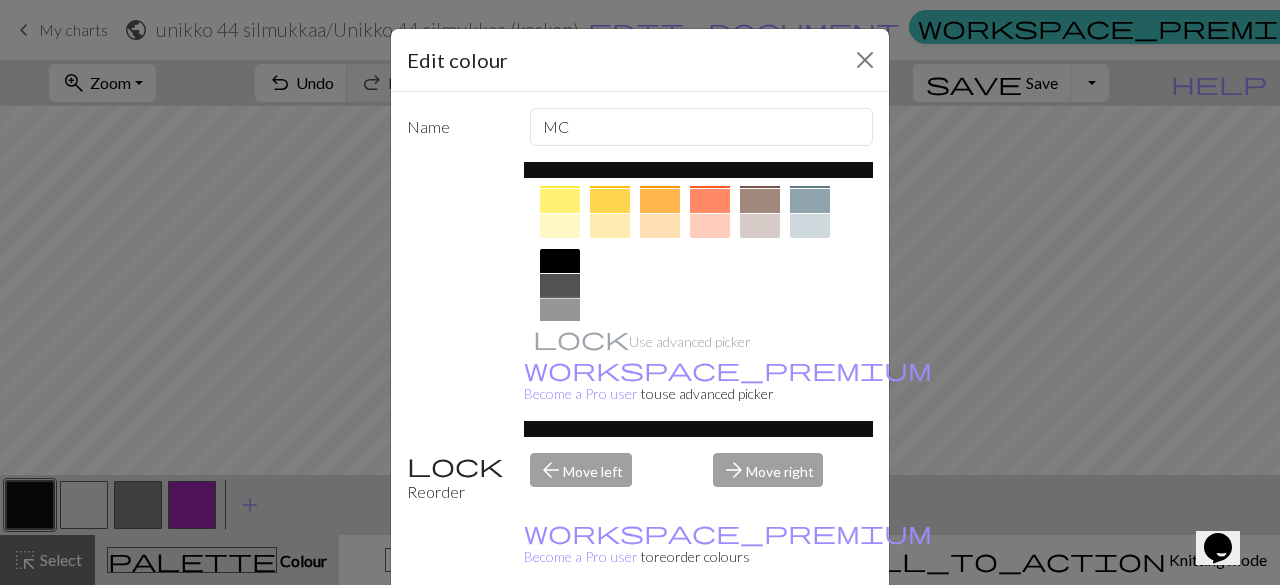 click at bounding box center (560, 311) 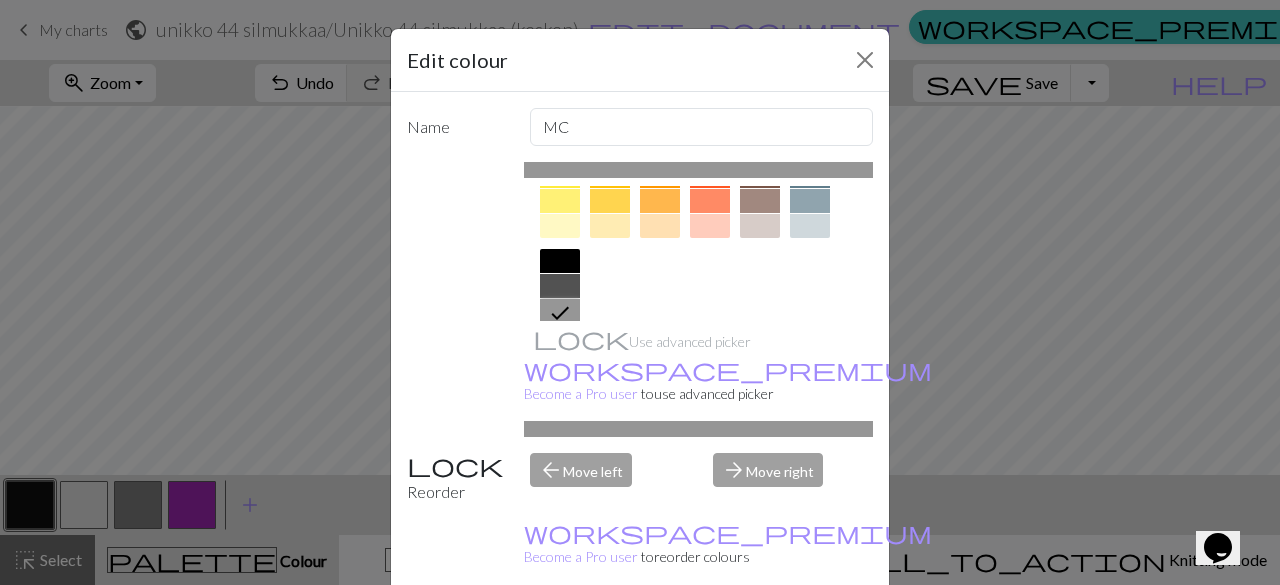 click on "Done" at bounding box center [760, 636] 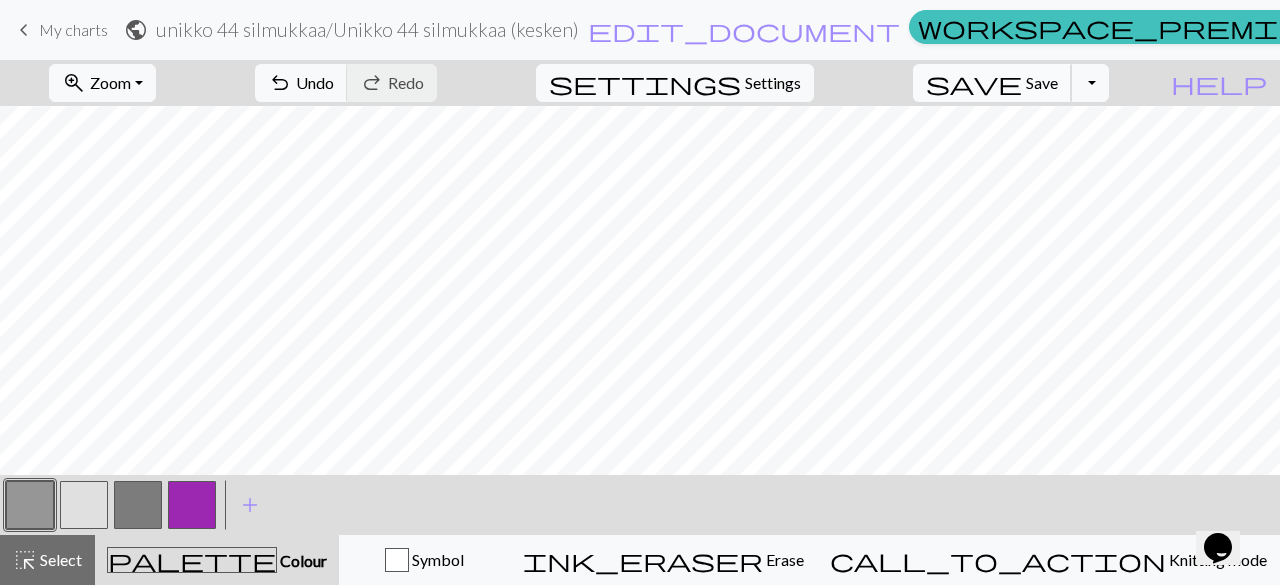 click on "Save" at bounding box center [1042, 82] 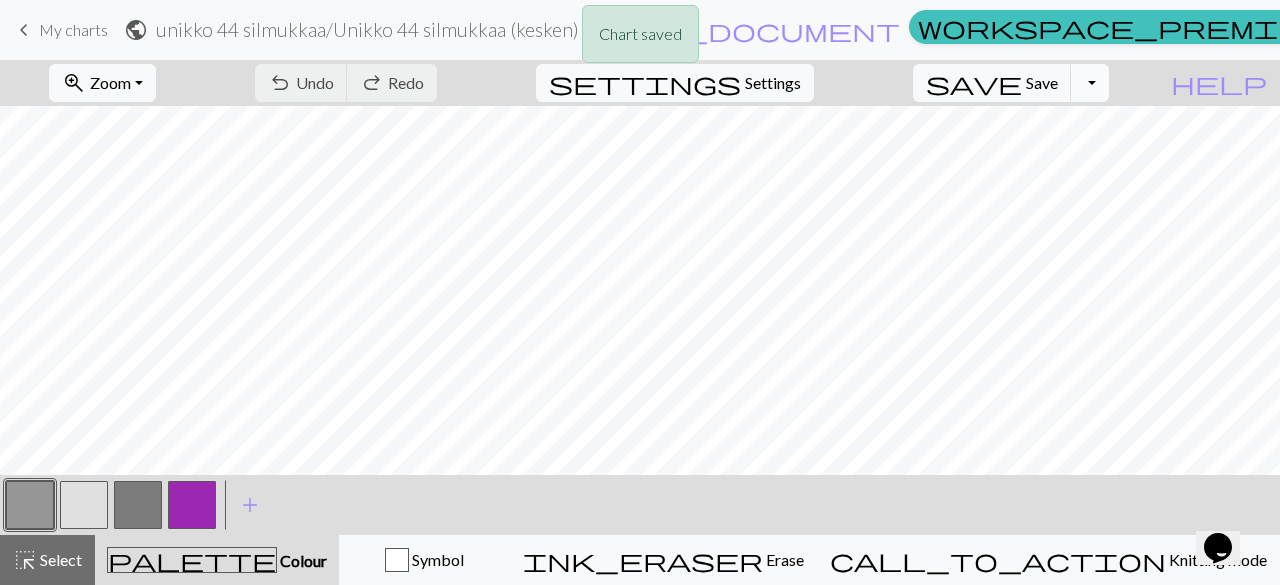 click on "Toggle Dropdown" at bounding box center [1090, 83] 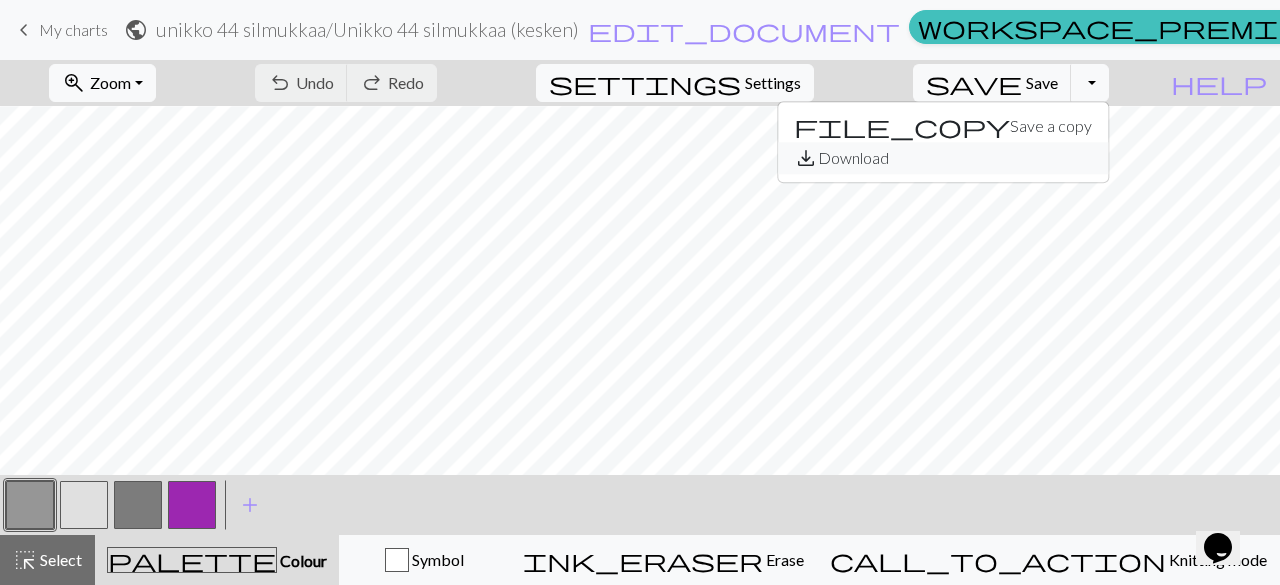 click on "save_alt  Download" at bounding box center (943, 158) 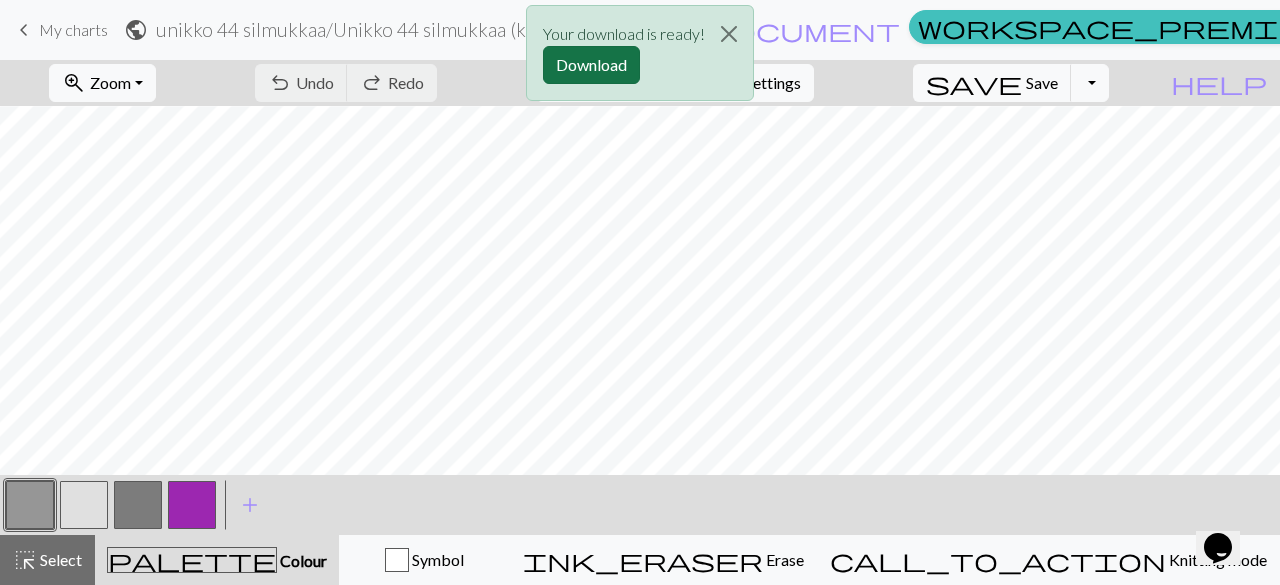 click on "Download" at bounding box center (591, 65) 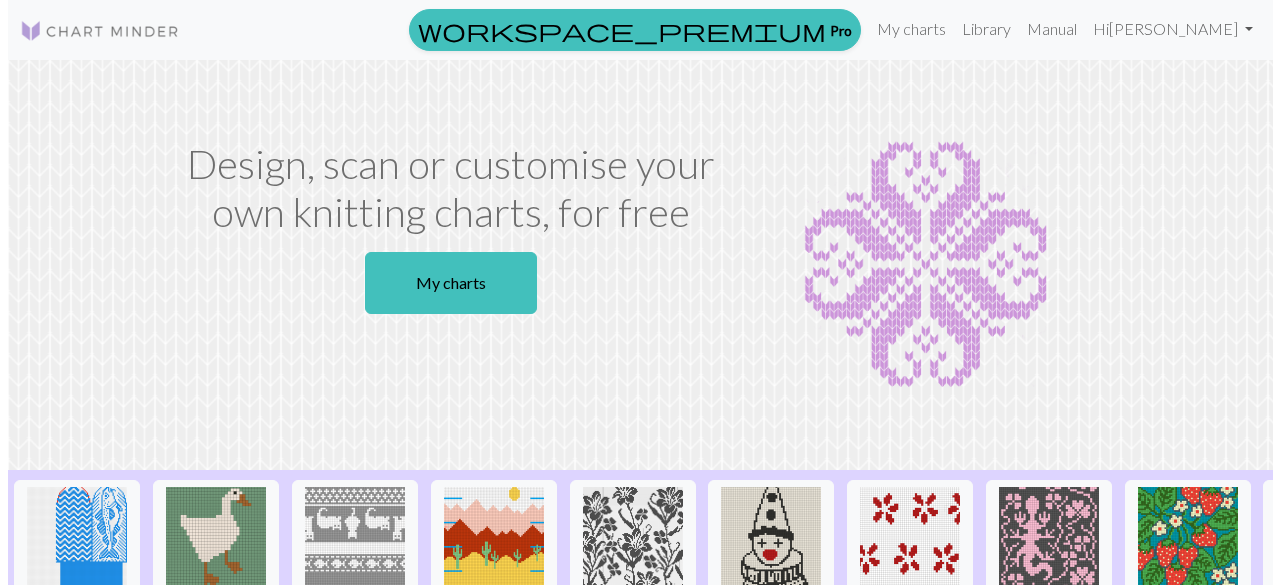 scroll, scrollTop: 0, scrollLeft: 0, axis: both 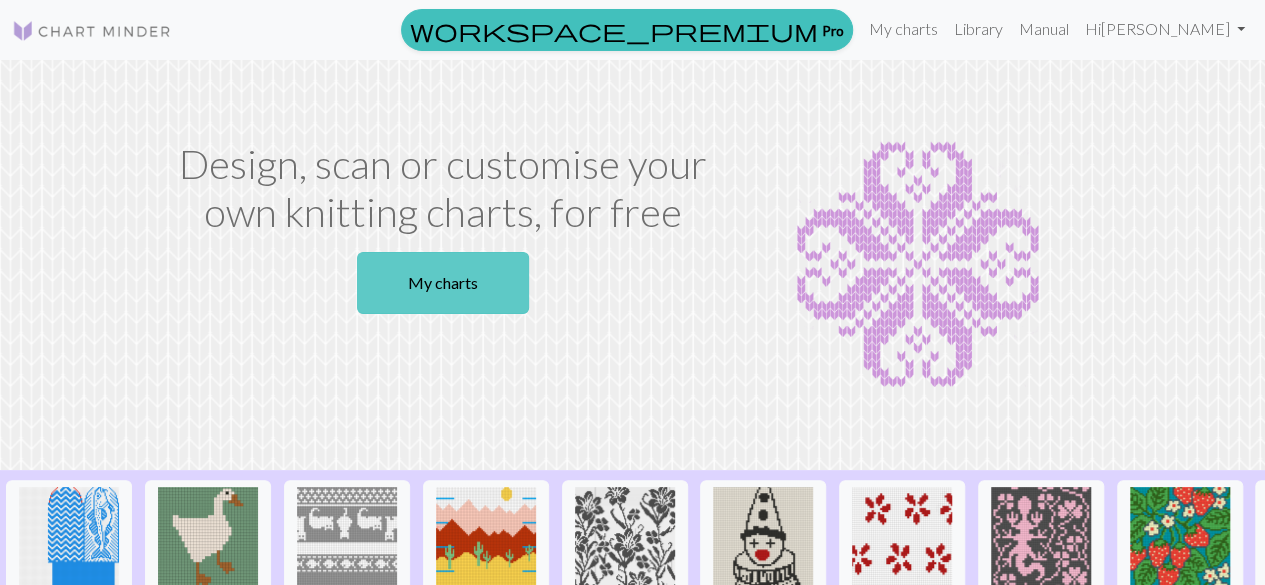 click on "My charts" at bounding box center [443, 283] 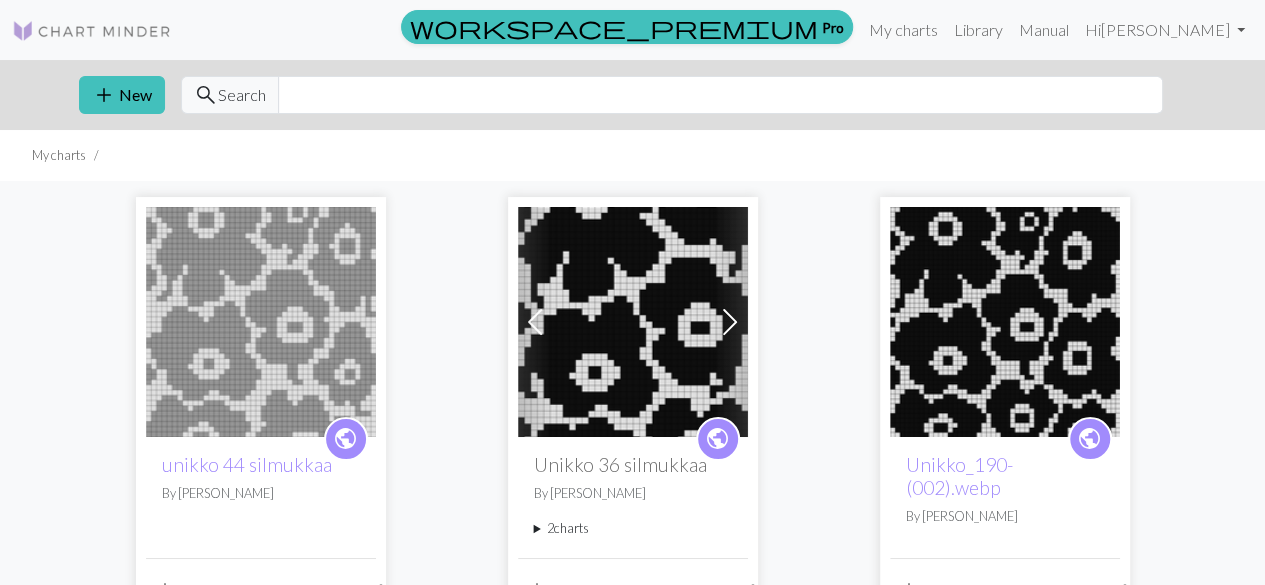 click at bounding box center [633, 322] 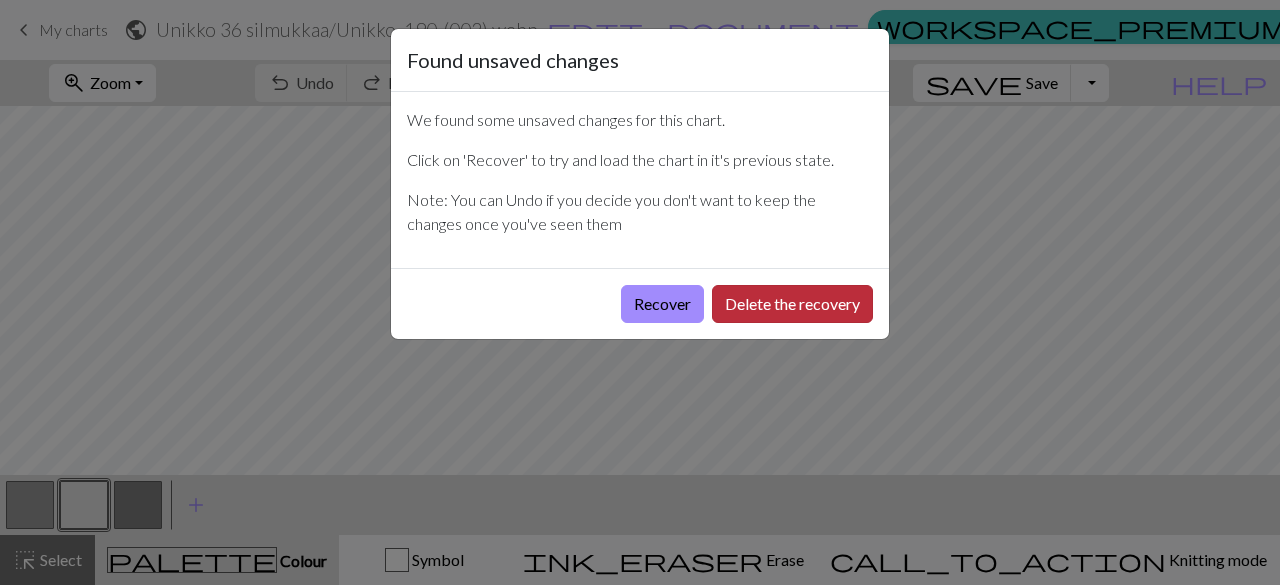click on "Delete the recovery" at bounding box center [792, 304] 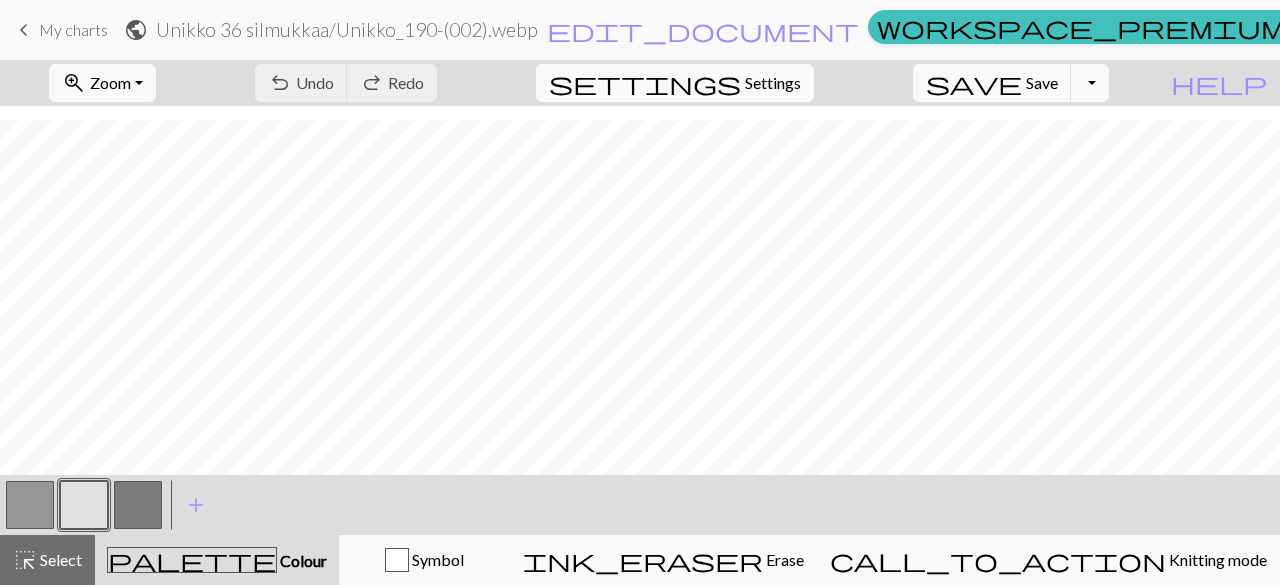 scroll, scrollTop: 364, scrollLeft: 0, axis: vertical 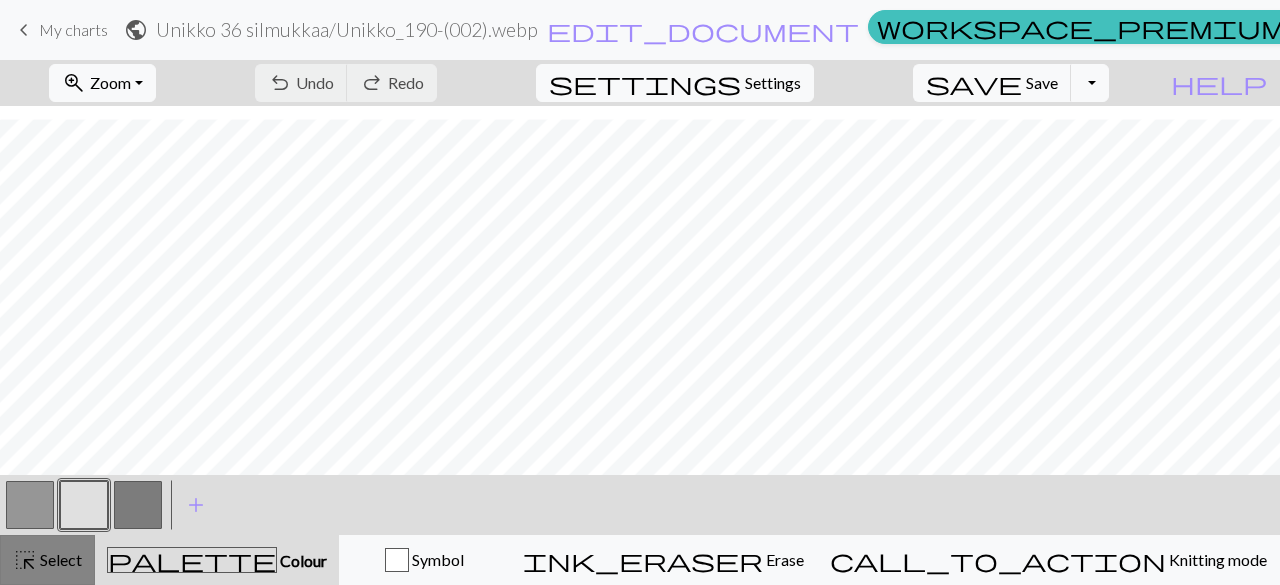 click on "highlight_alt   Select   Select" at bounding box center (47, 560) 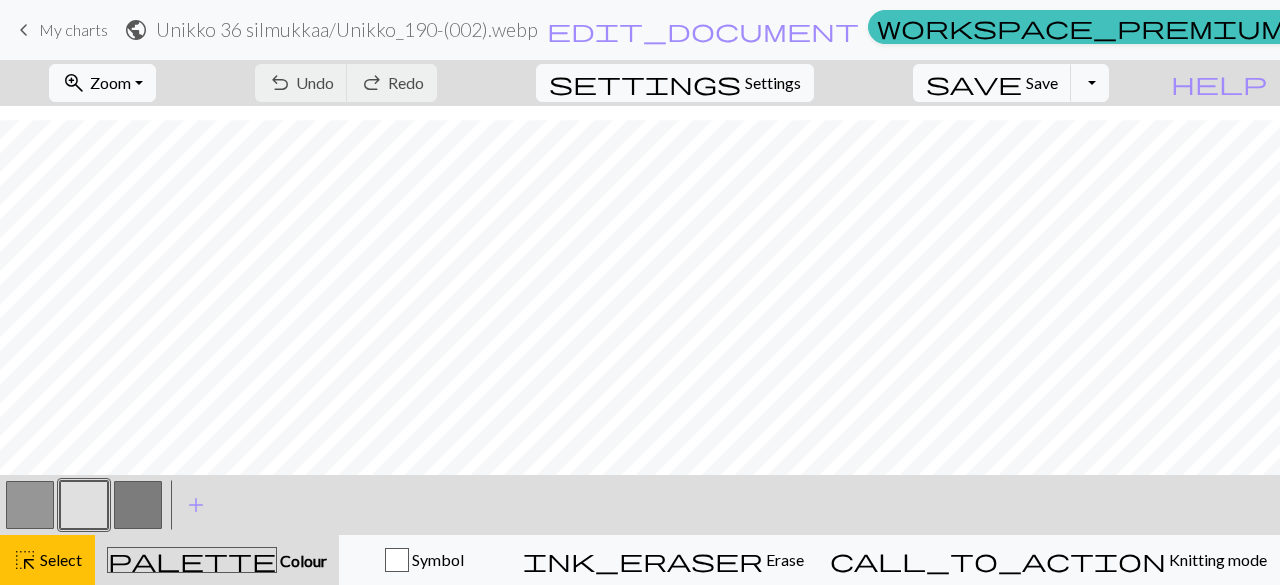 scroll, scrollTop: 245, scrollLeft: 0, axis: vertical 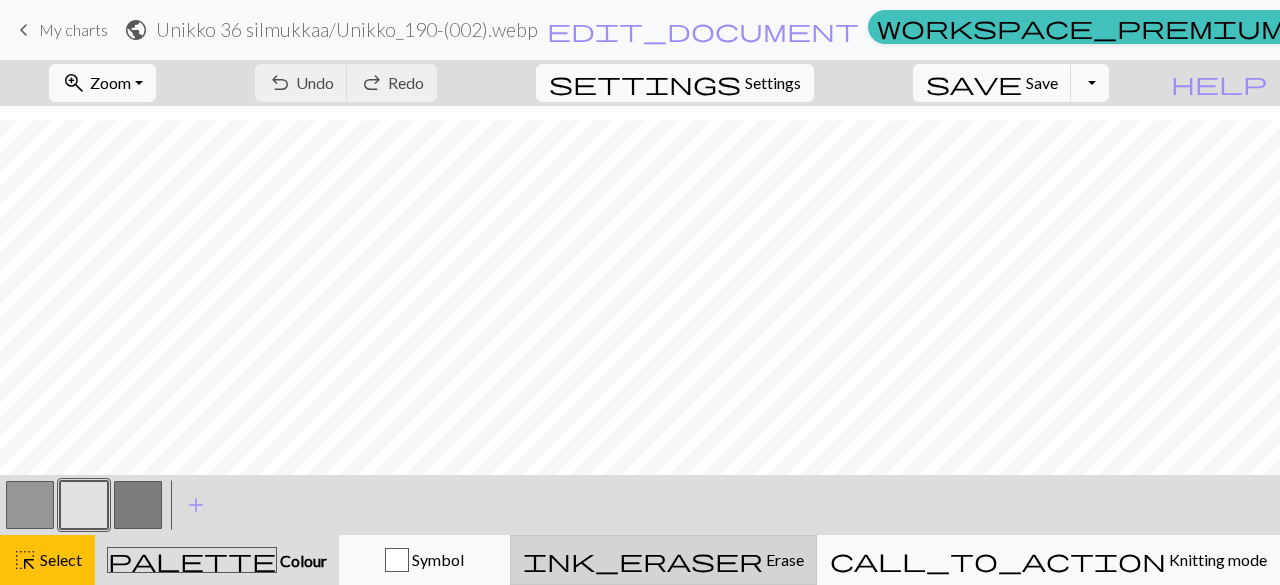 click on "Erase" at bounding box center (783, 559) 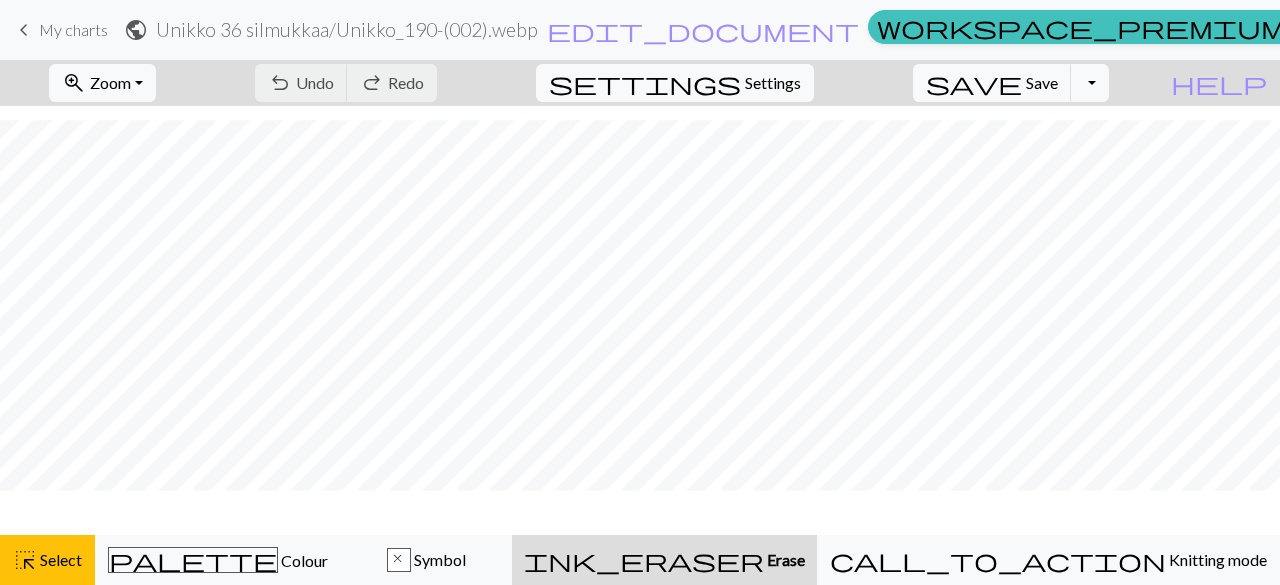 scroll, scrollTop: 185, scrollLeft: 0, axis: vertical 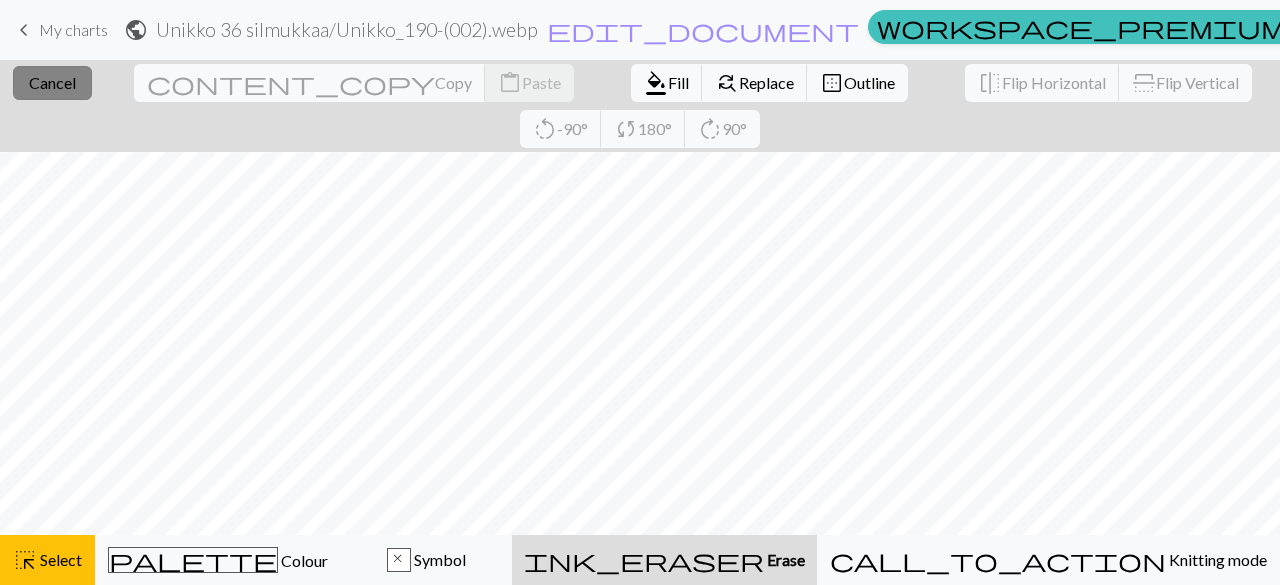 click on "Cancel" at bounding box center [52, 82] 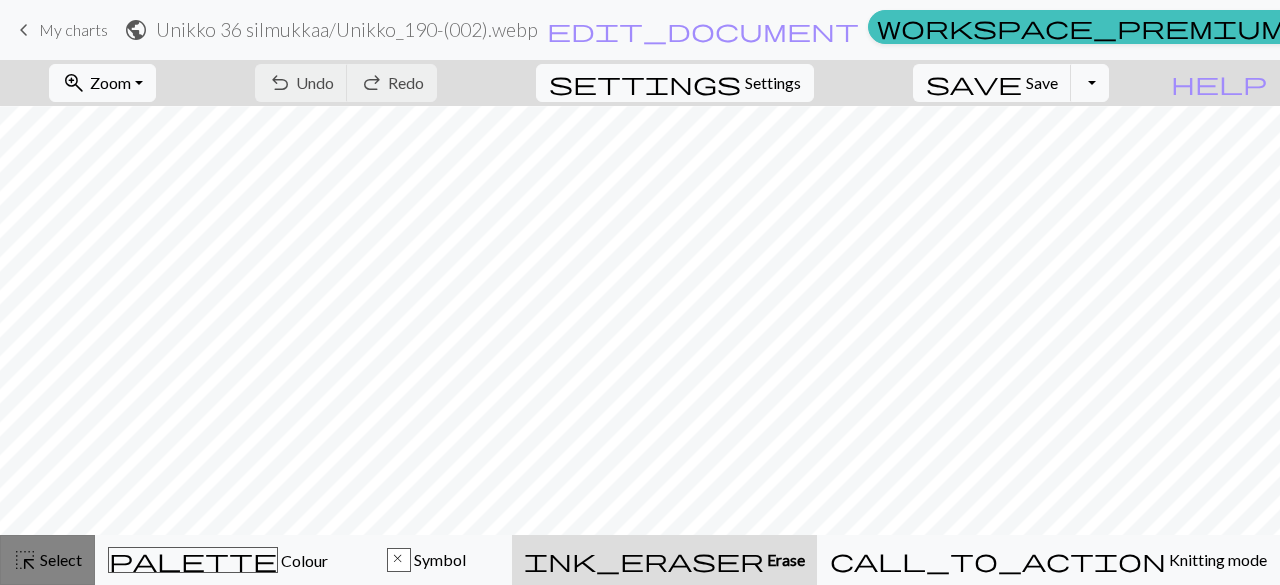 click on "Select" at bounding box center [59, 559] 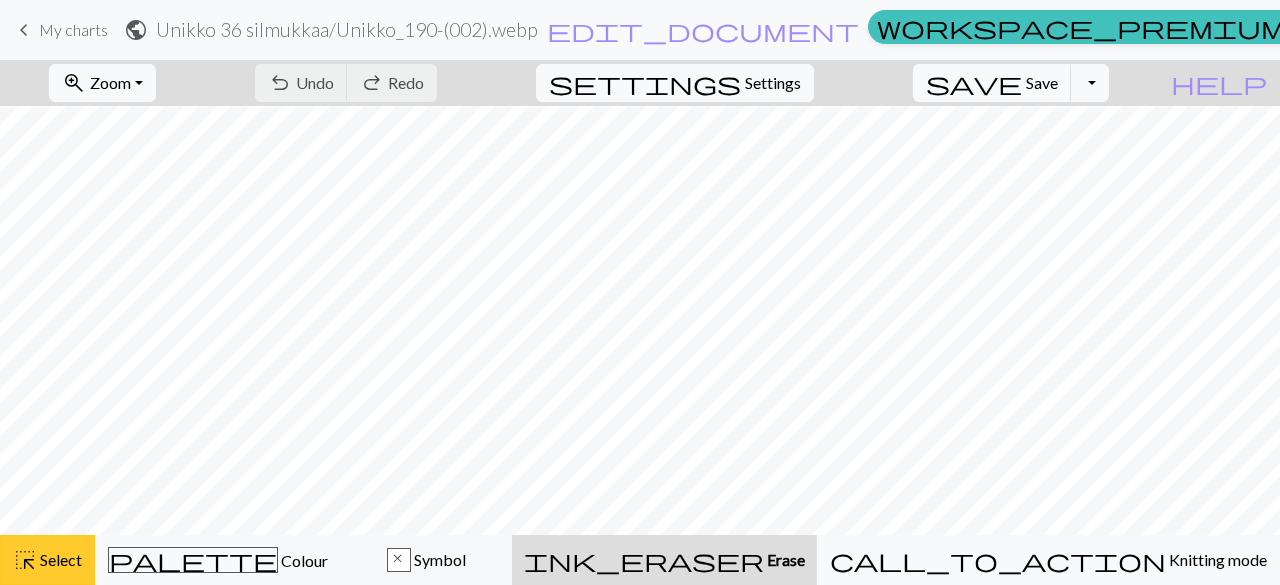 click on "Select" at bounding box center [59, 559] 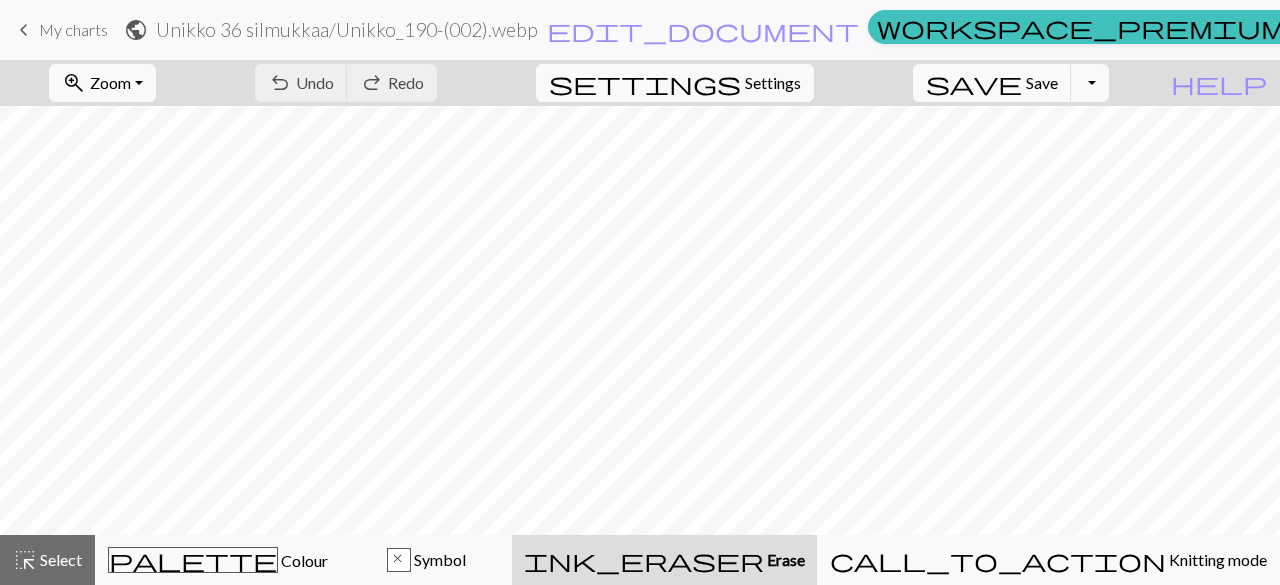 click on "ink_eraser   Erase   Erase" at bounding box center [664, 560] 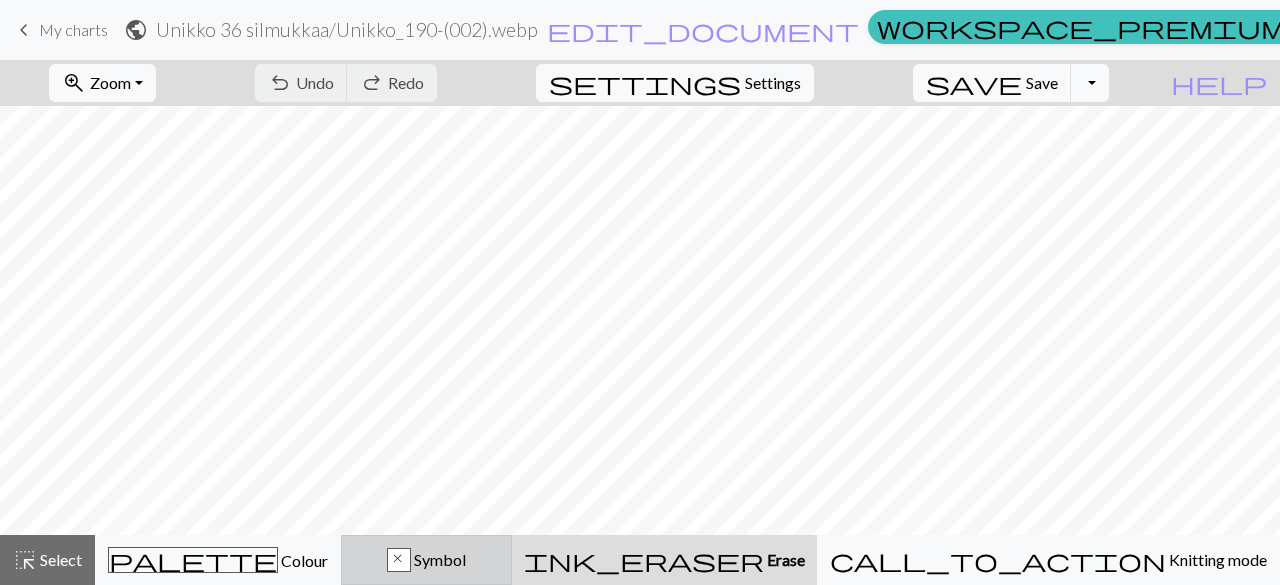 click on "x   Symbol" at bounding box center (426, 560) 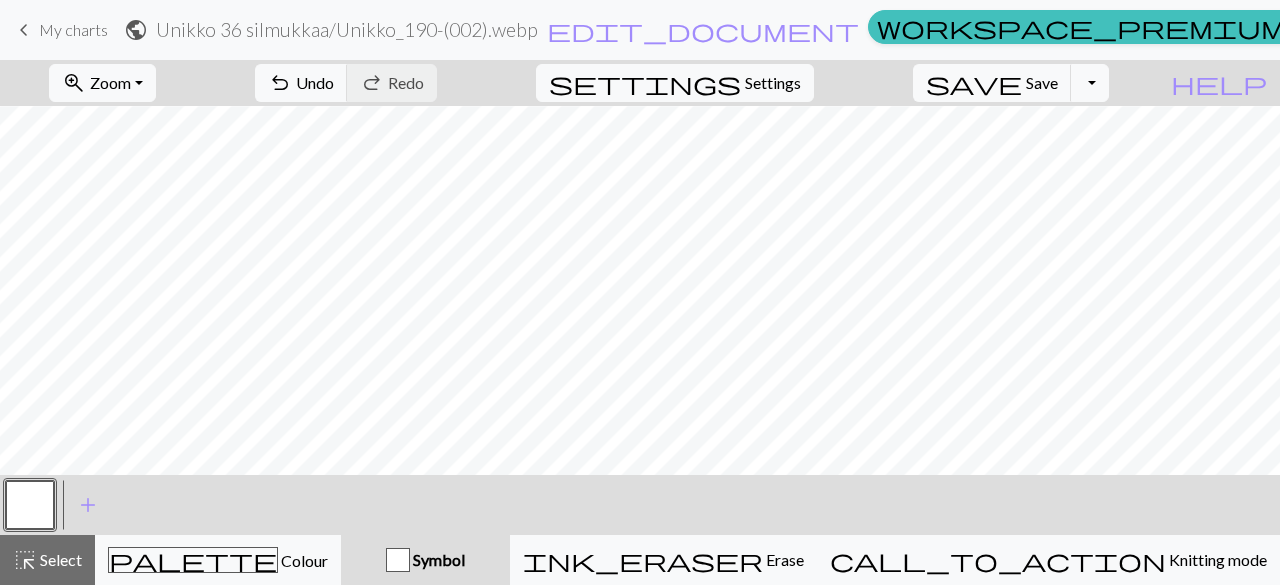 click at bounding box center [30, 505] 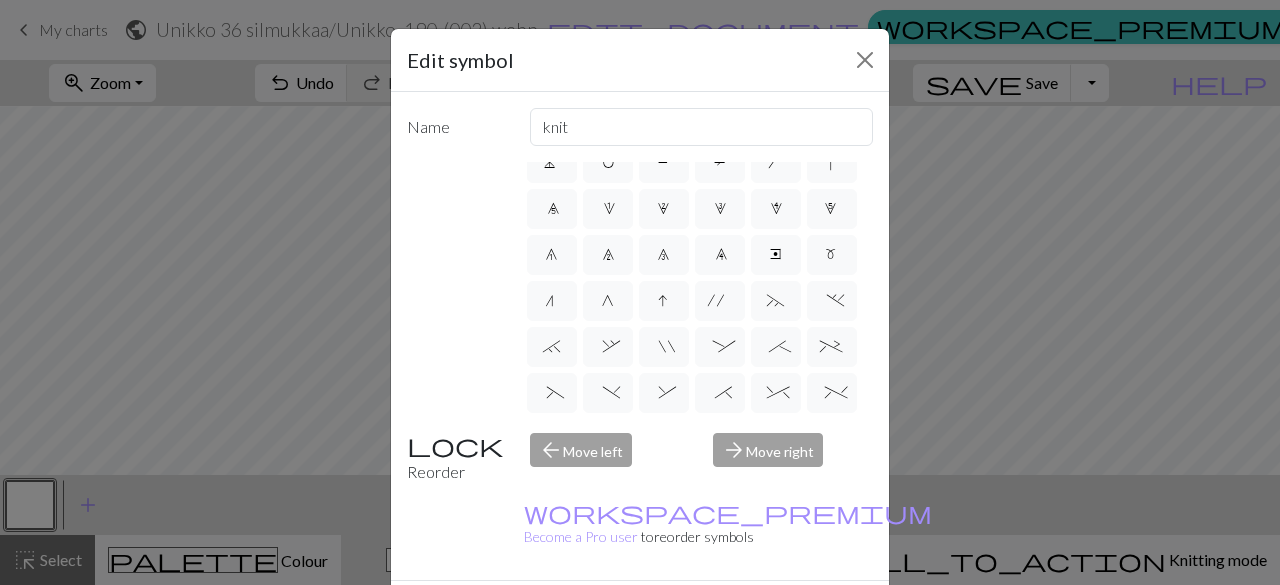 scroll, scrollTop: 0, scrollLeft: 0, axis: both 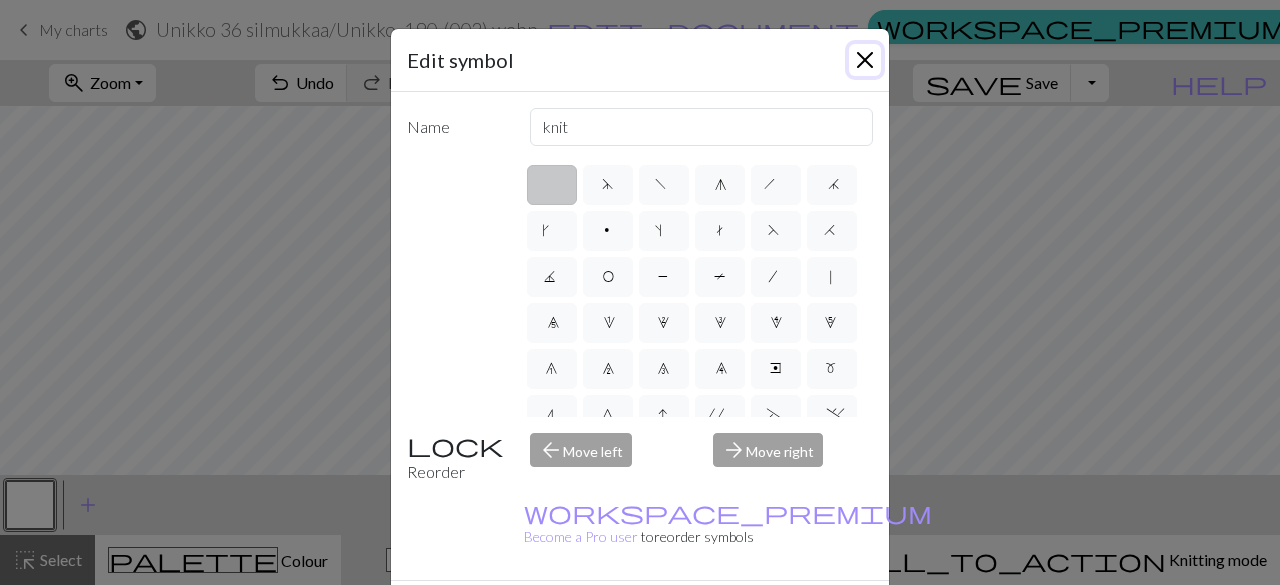 click at bounding box center (865, 60) 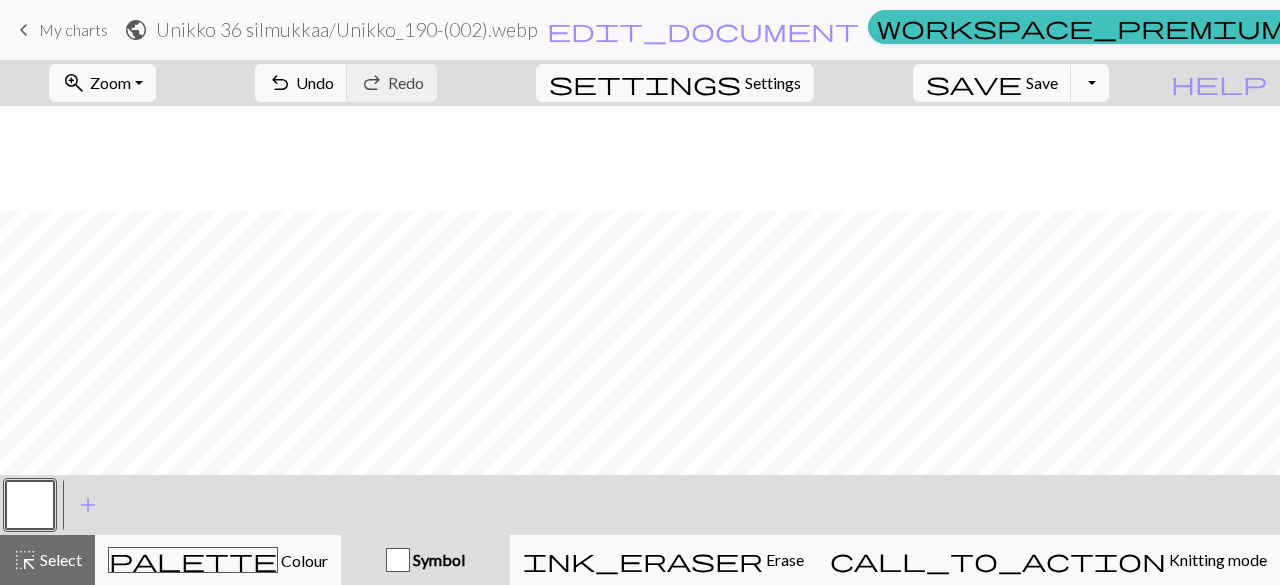 scroll, scrollTop: 544, scrollLeft: 0, axis: vertical 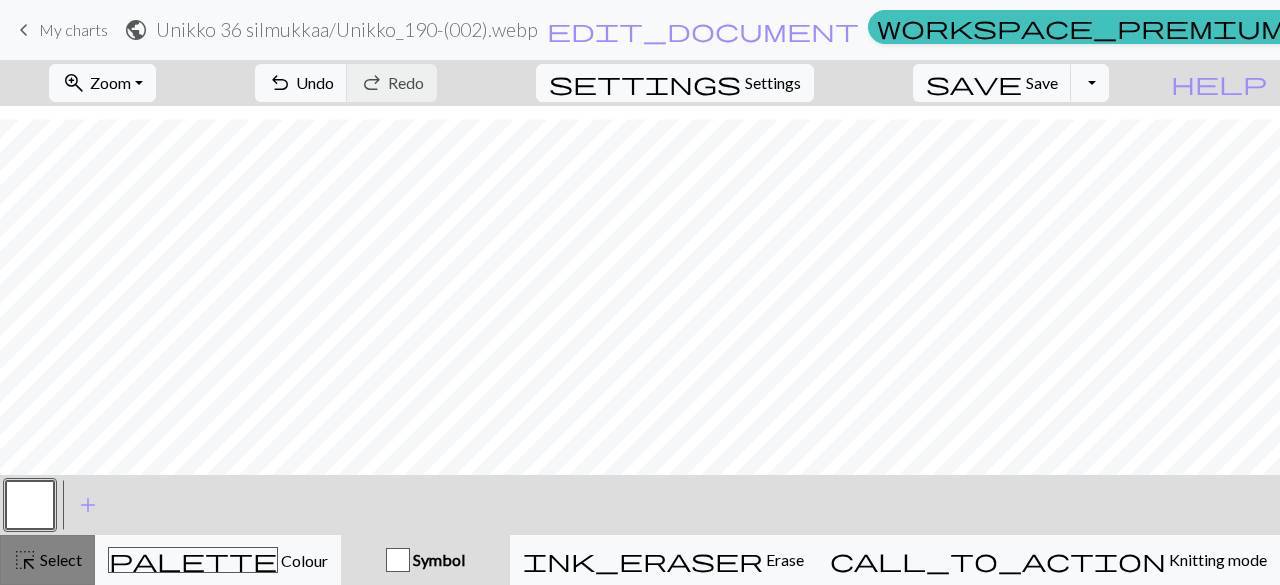 click on "Select" at bounding box center [59, 559] 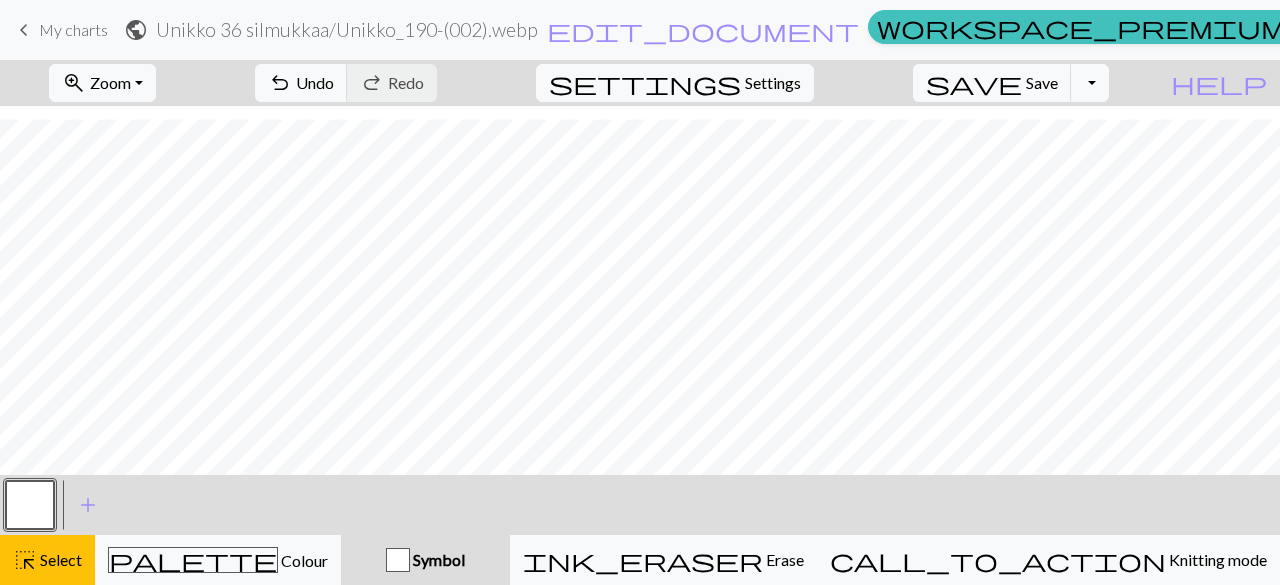 scroll, scrollTop: 545, scrollLeft: 2, axis: both 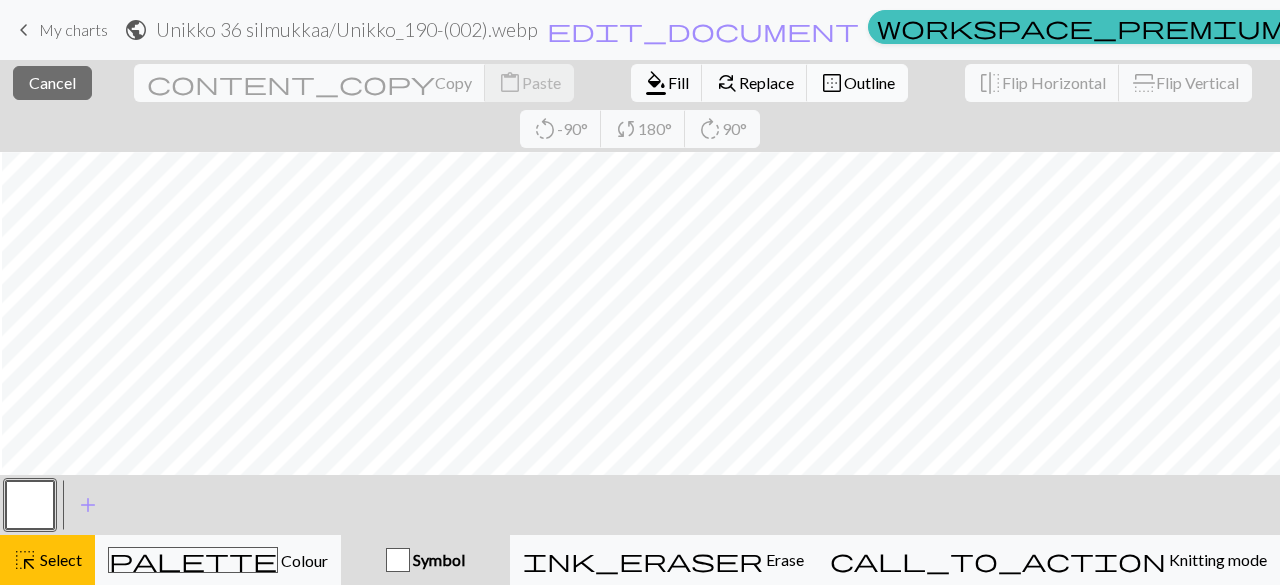 click on "Outline" at bounding box center (869, 82) 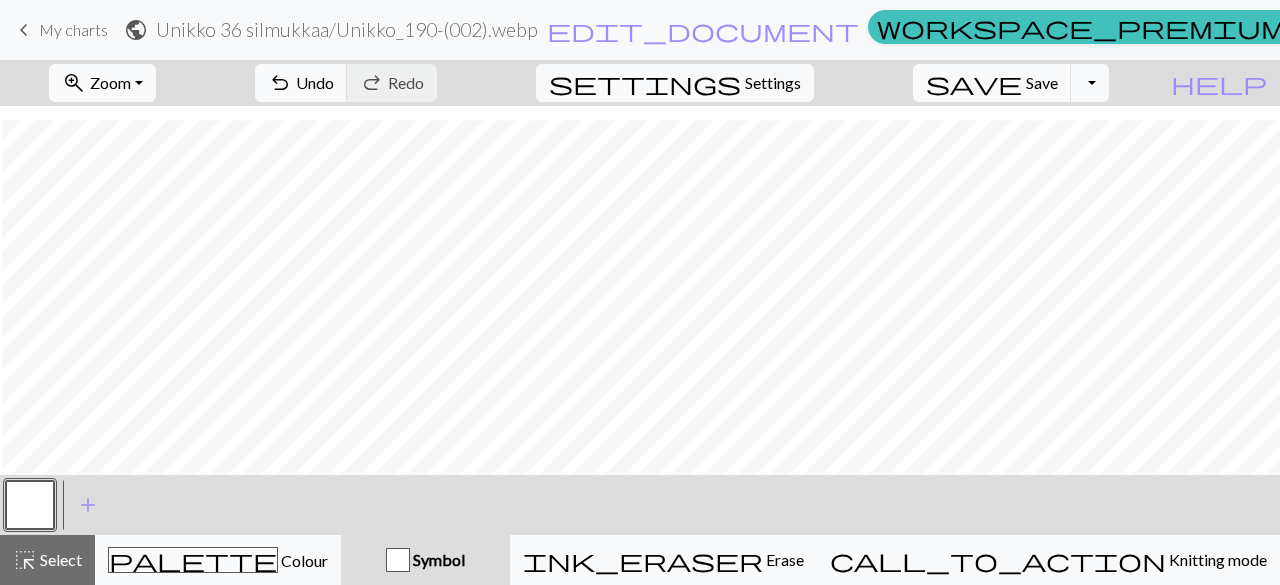 click on "Zoom" at bounding box center (110, 82) 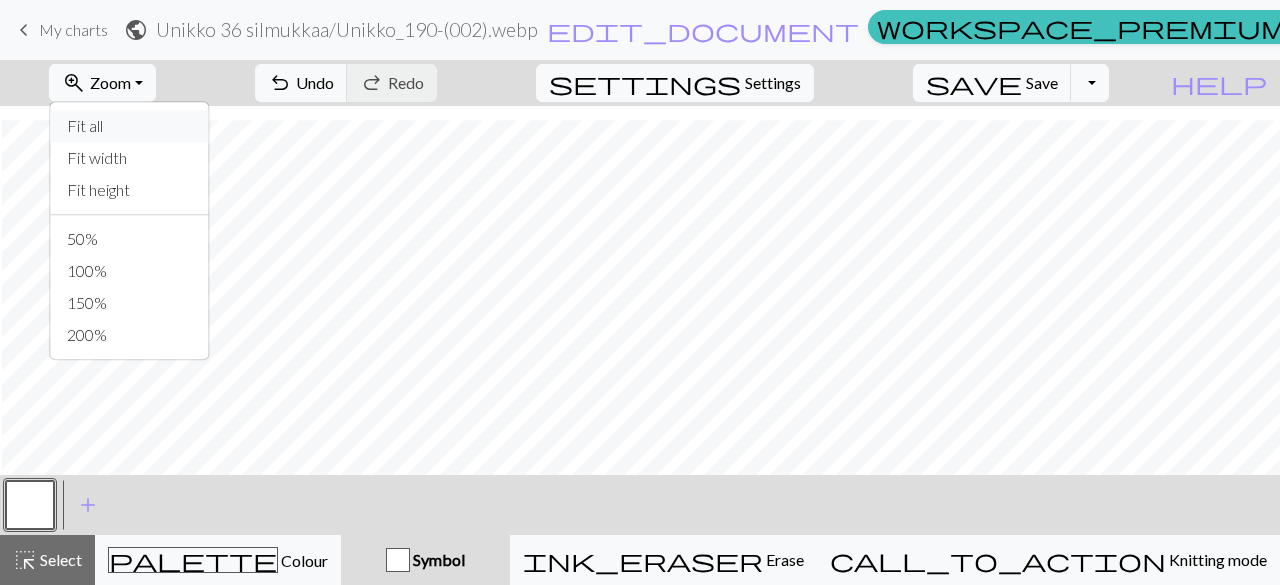 click on "Fit all" at bounding box center [130, 126] 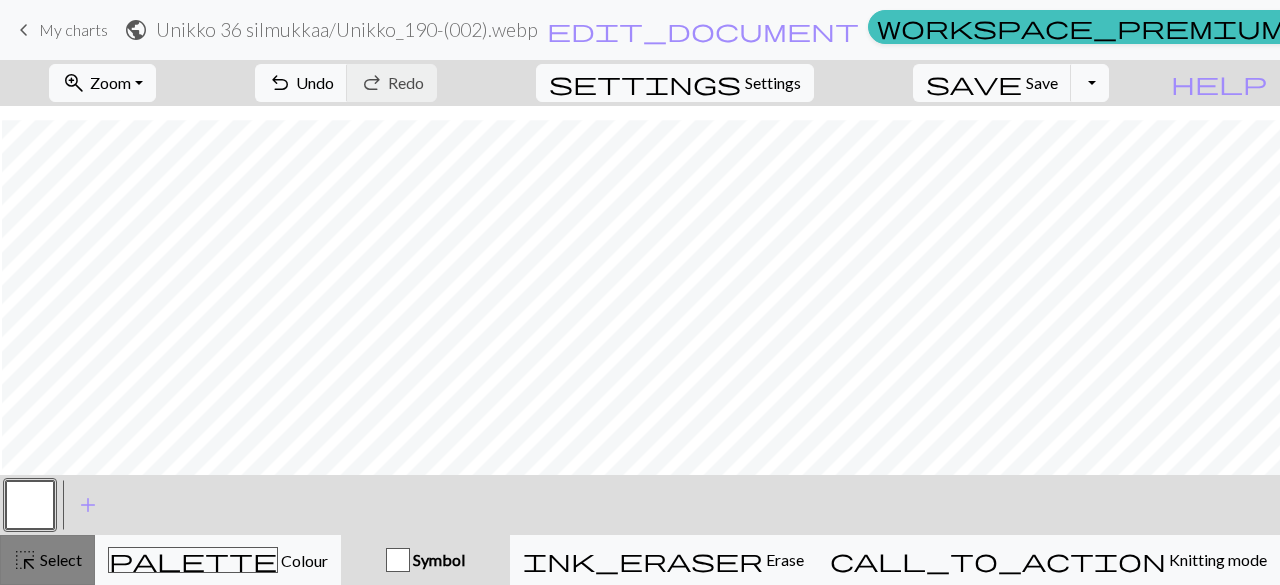 click on "highlight_alt   Select   Select" at bounding box center (47, 560) 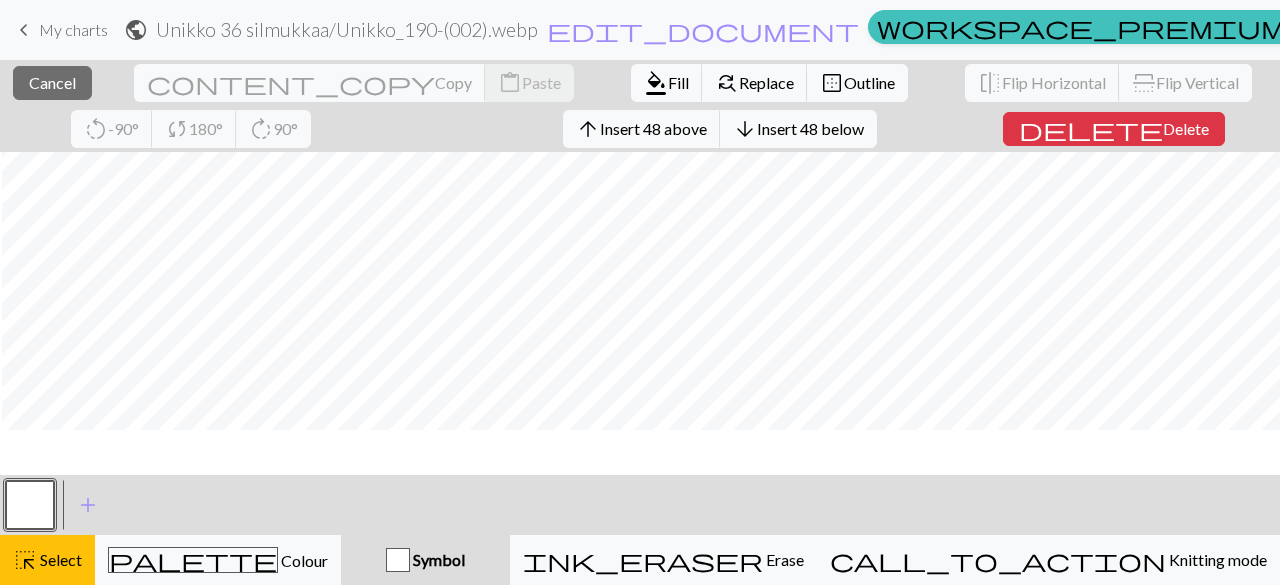 scroll, scrollTop: 0, scrollLeft: 2, axis: horizontal 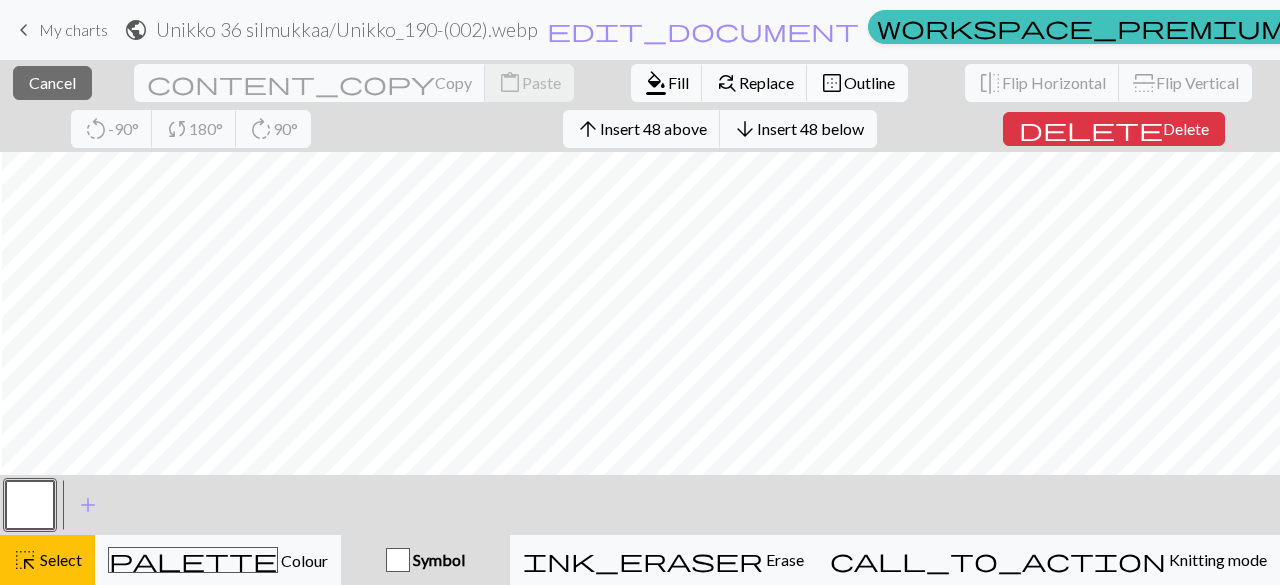 click on "border_outer" at bounding box center (832, 83) 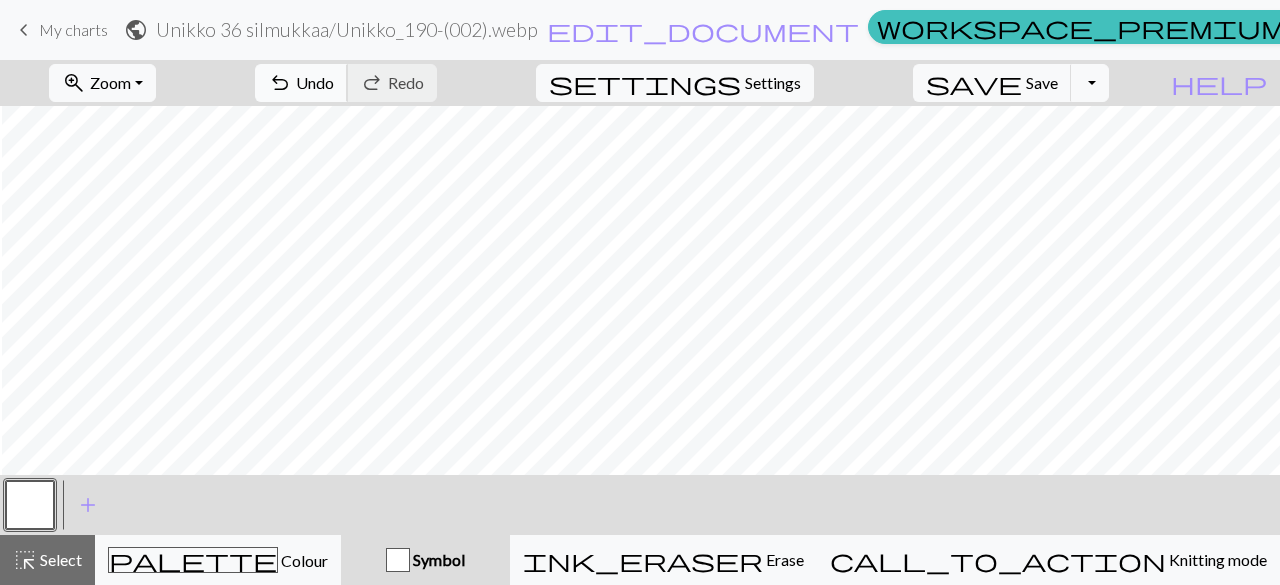 click on "undo" at bounding box center [280, 83] 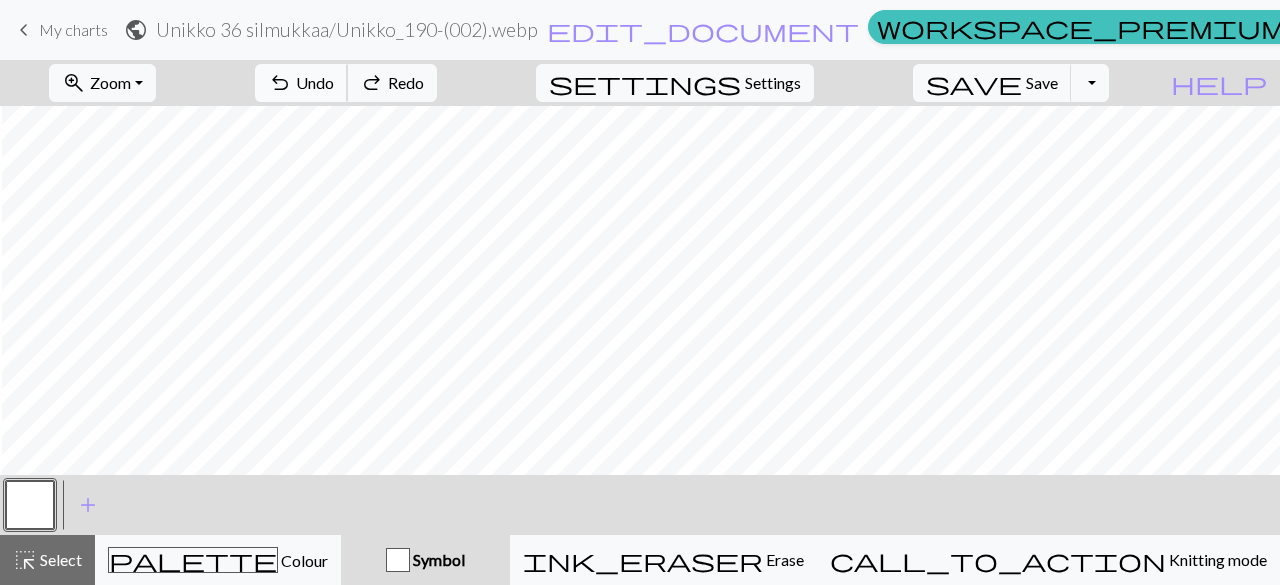click on "undo" at bounding box center (280, 83) 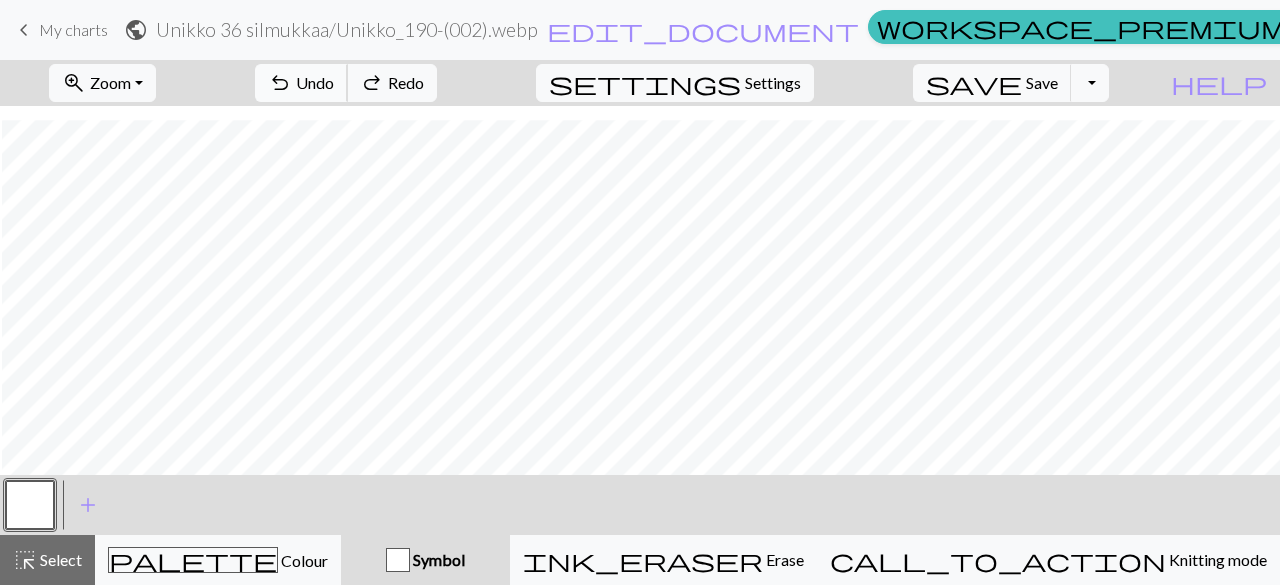 scroll, scrollTop: 193, scrollLeft: 2, axis: both 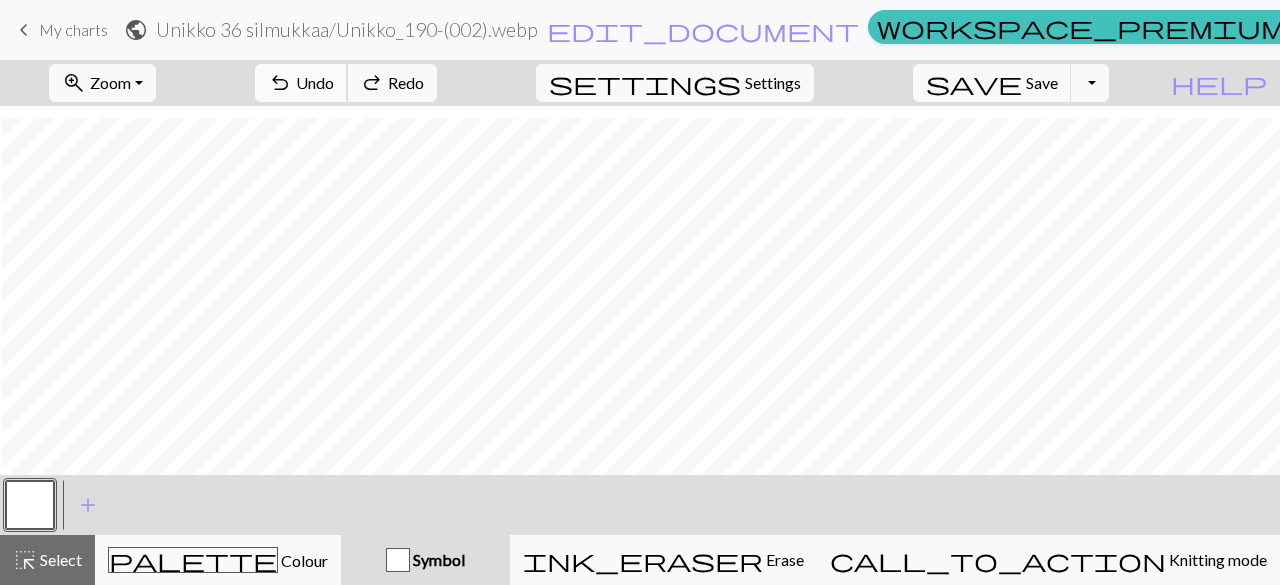 click on "Undo" at bounding box center (315, 82) 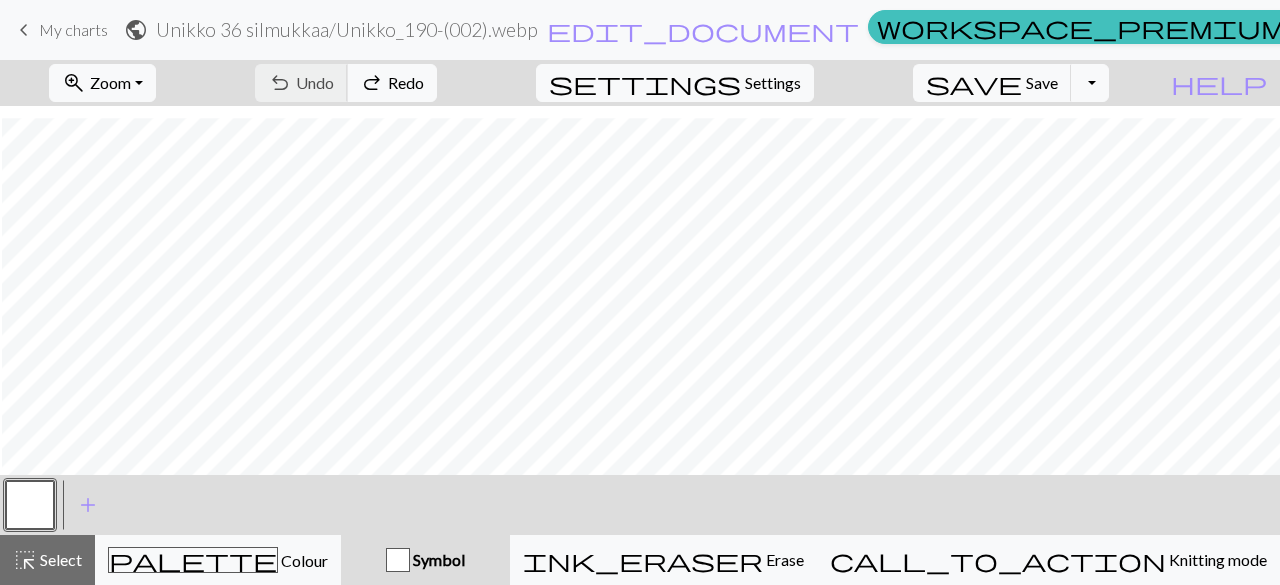 click on "undo Undo Undo redo Redo Redo" at bounding box center [346, 83] 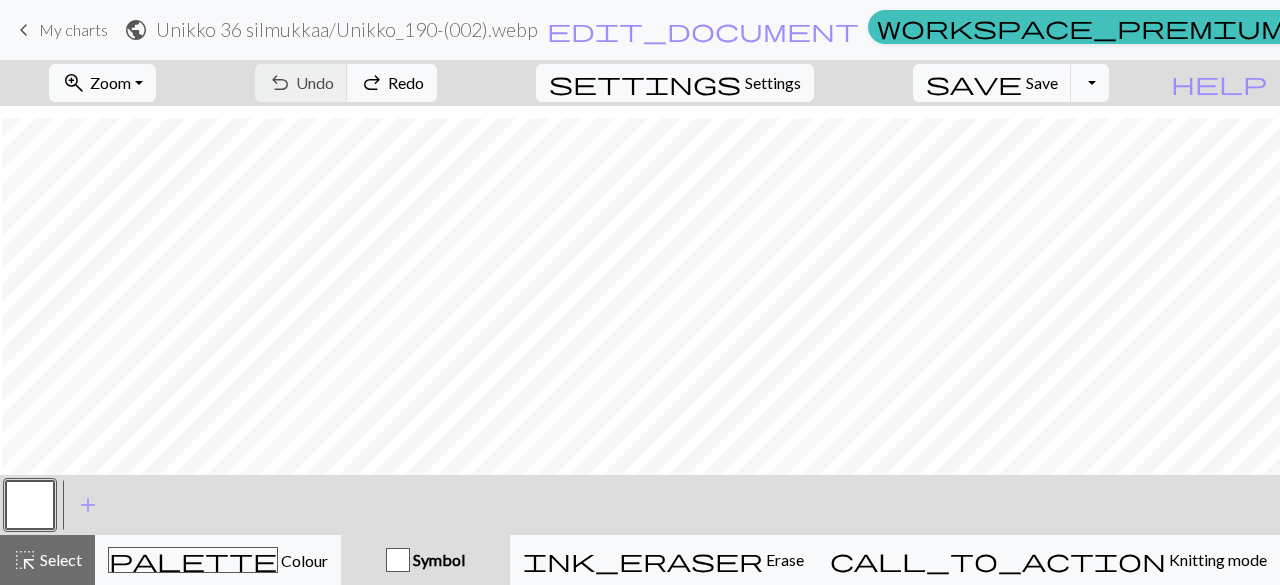 click on "zoom_in Zoom Zoom Fit all Fit width Fit height 50% 100% 150% 200% undo Undo Undo redo Redo Redo settings  Settings save Save Save Toggle Dropdown file_copy  Save a copy save_alt  Download help Show me around < > add Add a  symbol highlight_alt   Select   Select palette   Colour   Colour   Symbol ink_eraser   Erase   Erase call_to_action   Knitting mode   Knitting mode" at bounding box center [640, 322] 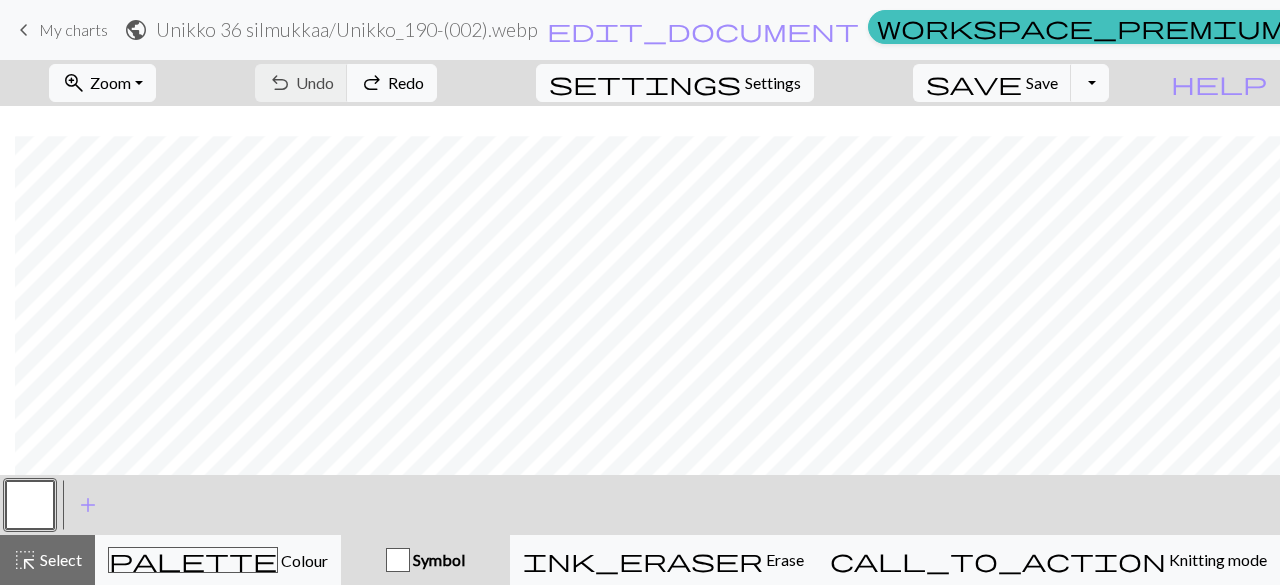 scroll, scrollTop: 729, scrollLeft: 52, axis: both 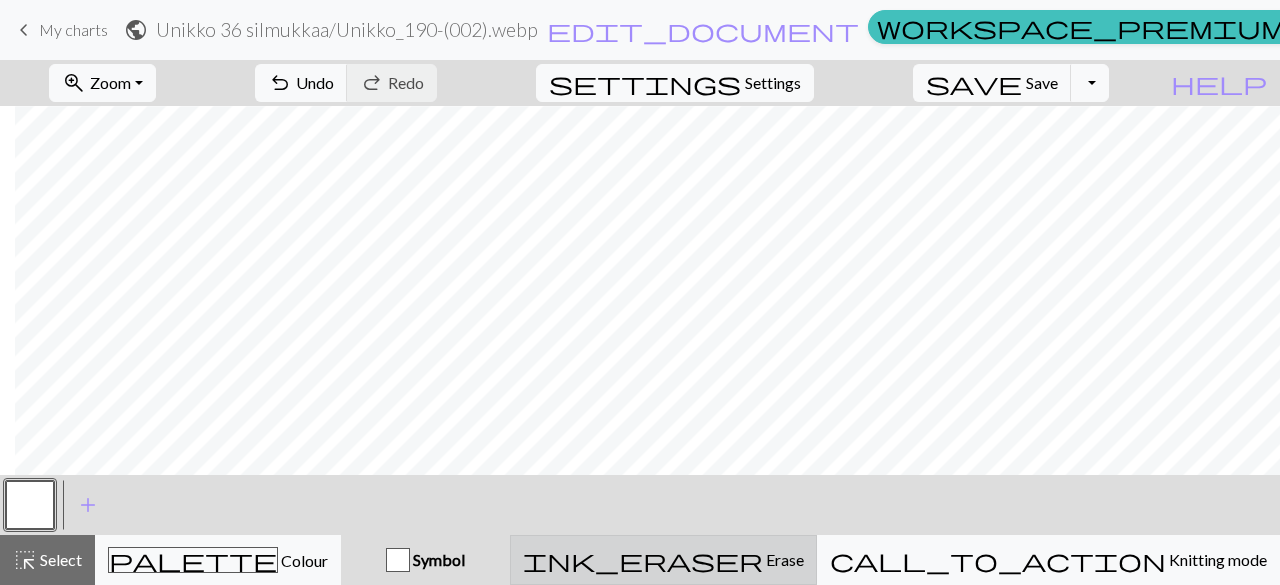 click on "ink_eraser" at bounding box center [643, 560] 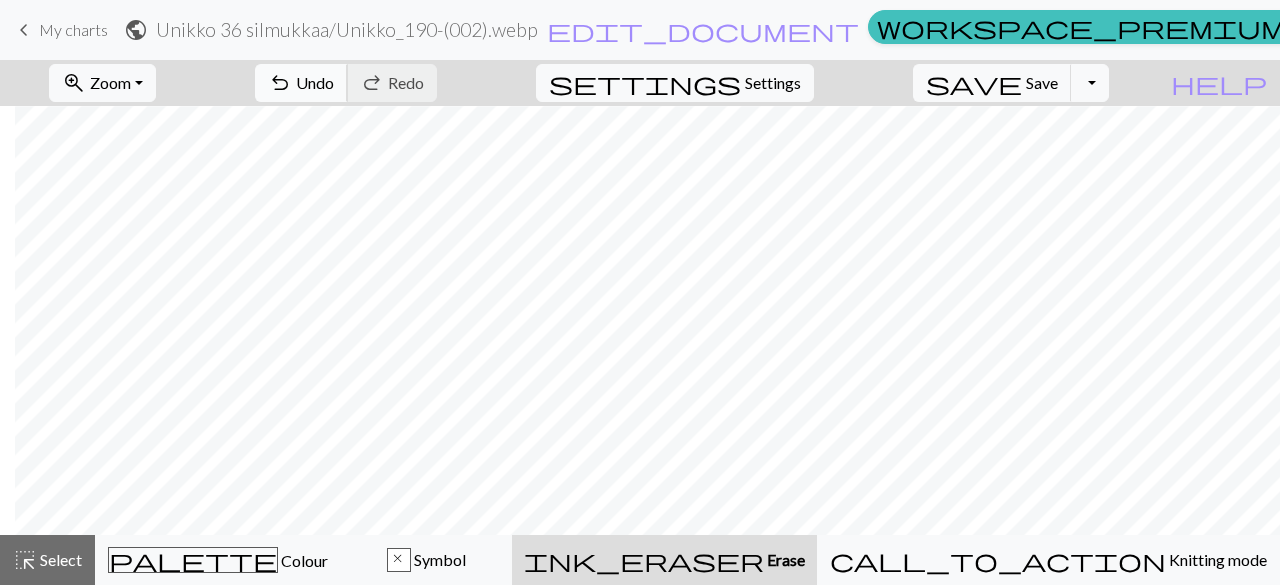 click on "Undo" at bounding box center [315, 82] 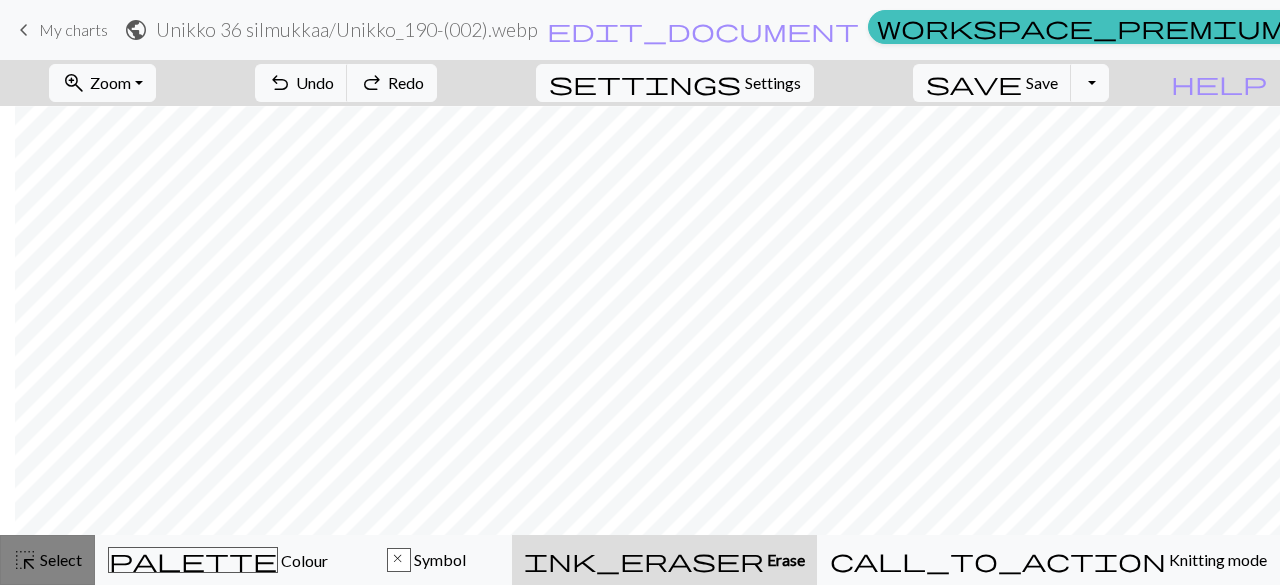 click on "highlight_alt   Select   Select" at bounding box center [47, 560] 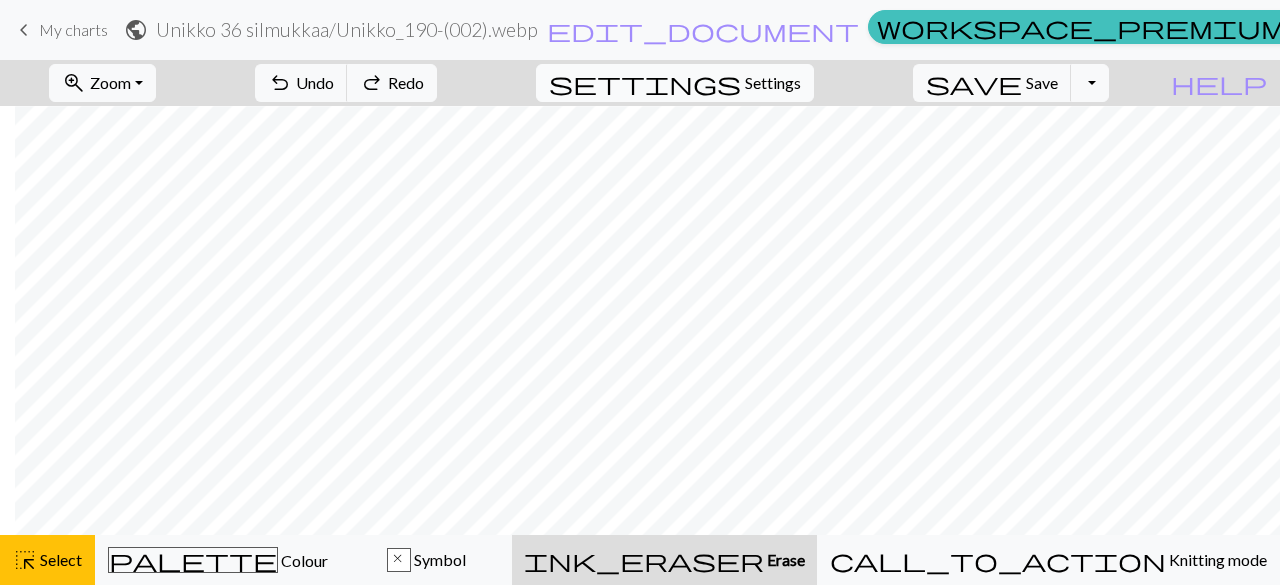 click on "Settings" at bounding box center (773, 83) 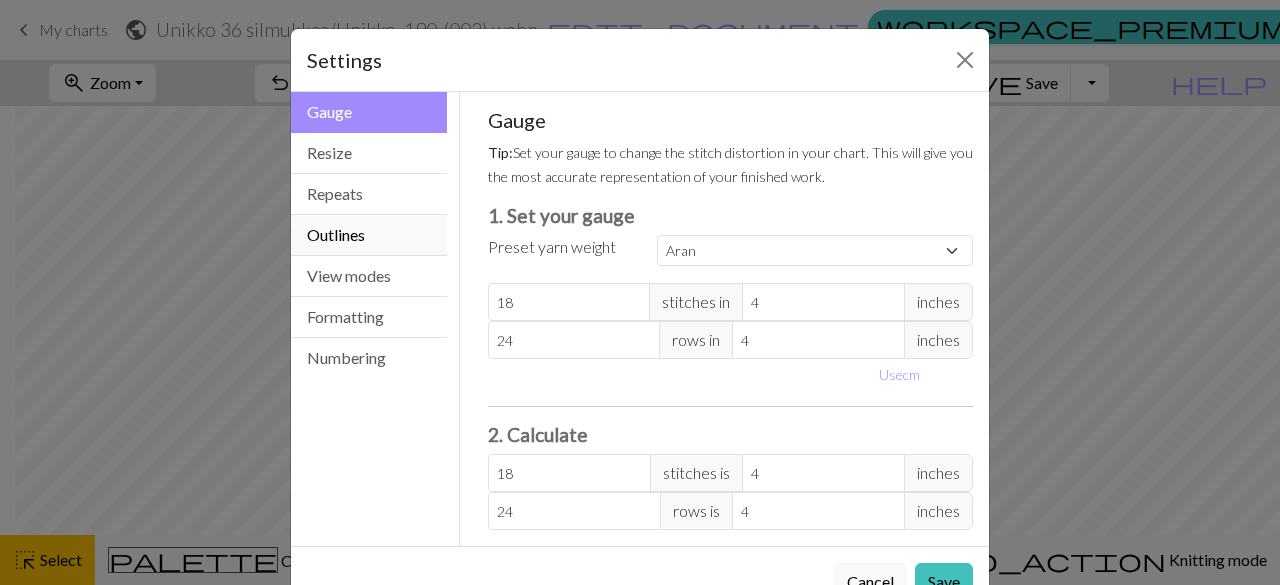 click on "Outlines" at bounding box center (369, 235) 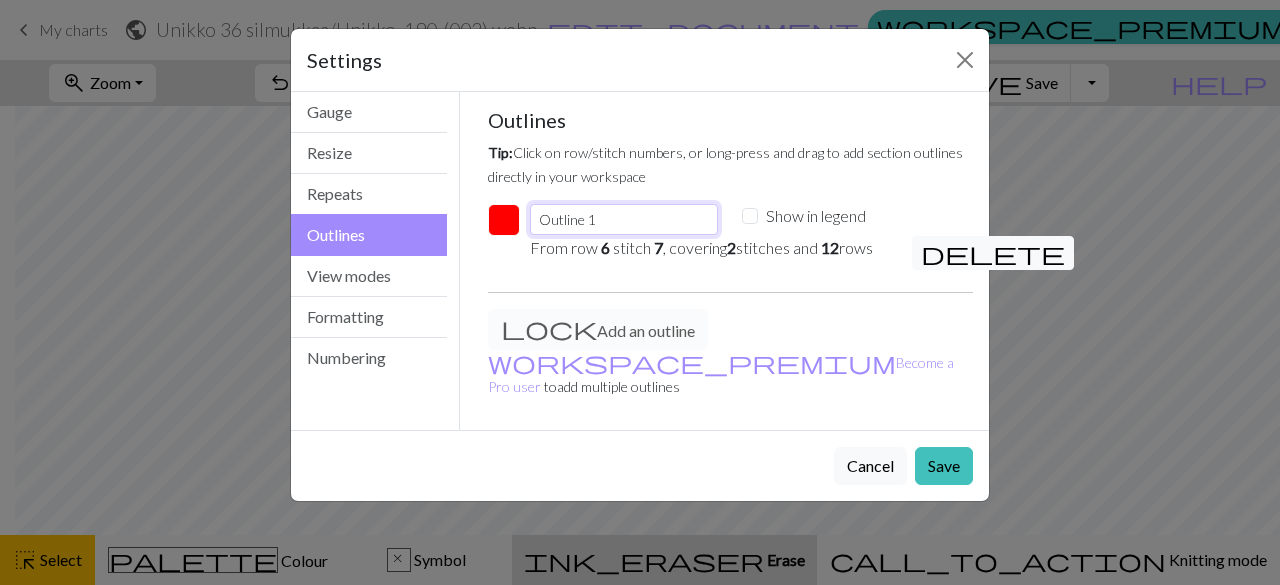 click on "Outline 1" at bounding box center (624, 219) 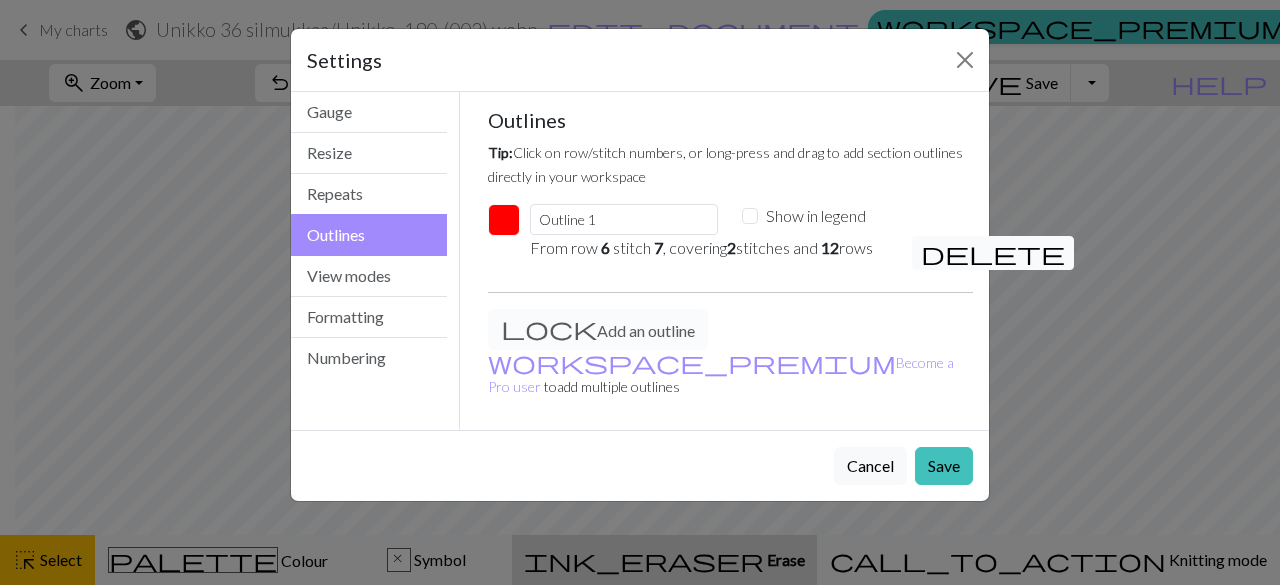 click on "delete" at bounding box center [993, 253] 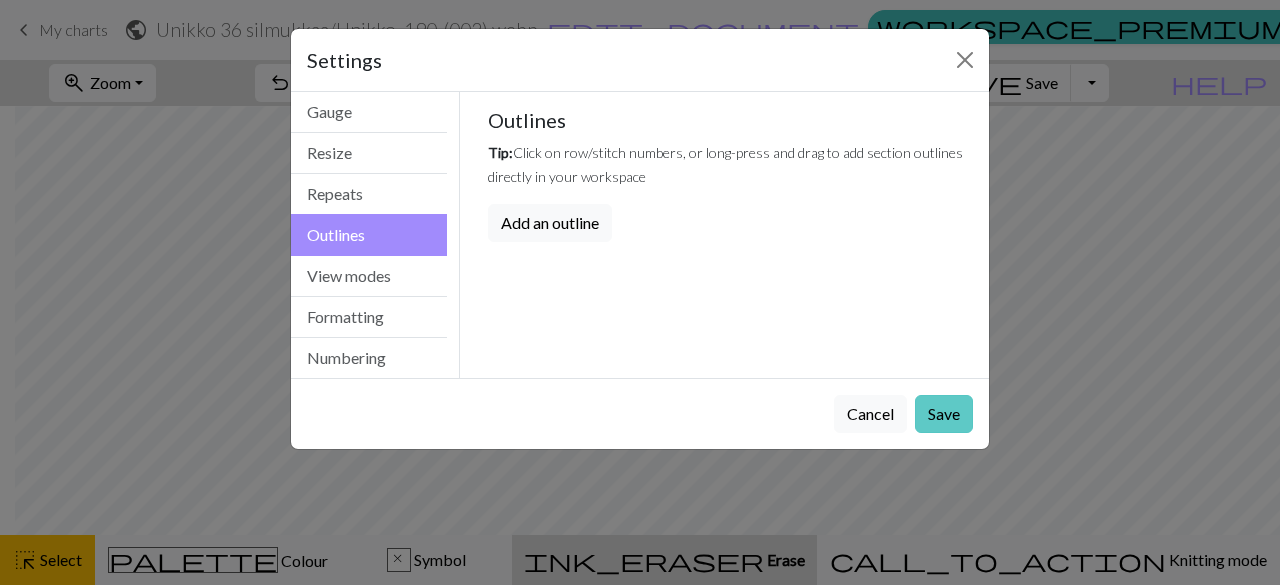 click on "Save" at bounding box center (944, 414) 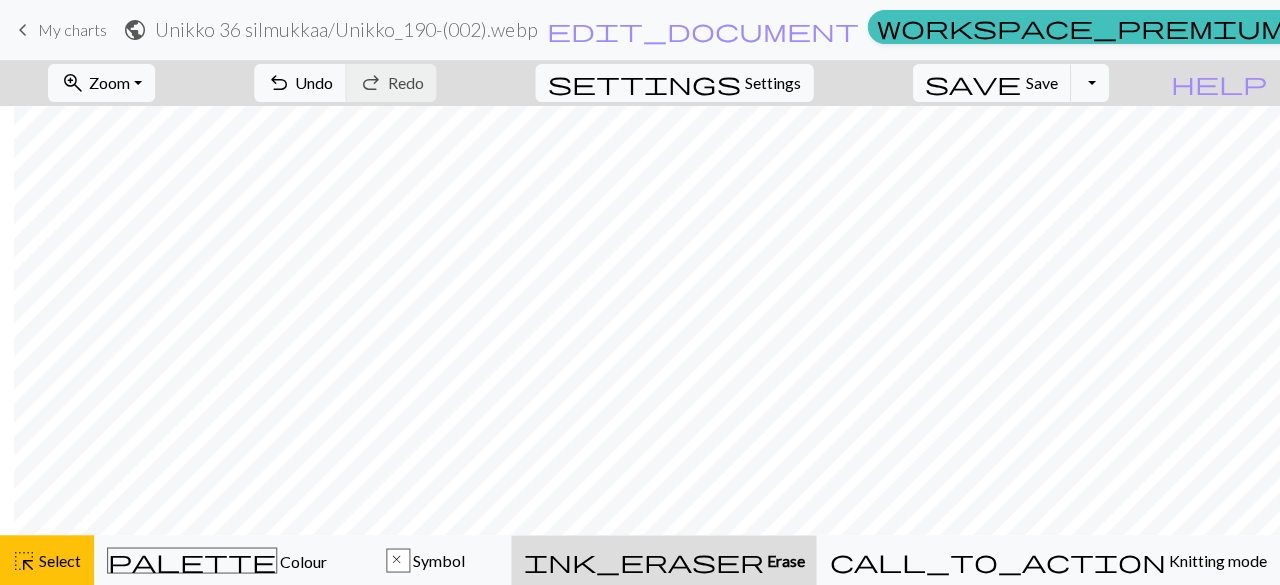 scroll, scrollTop: 0, scrollLeft: 0, axis: both 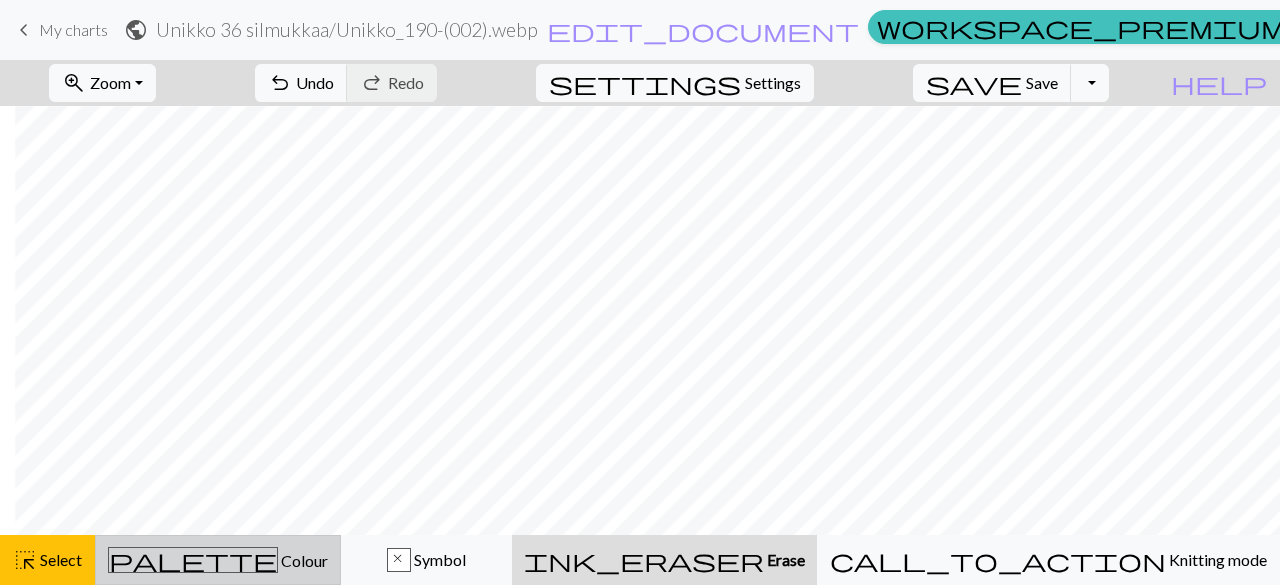 click on "palette   Colour   Colour" at bounding box center (218, 560) 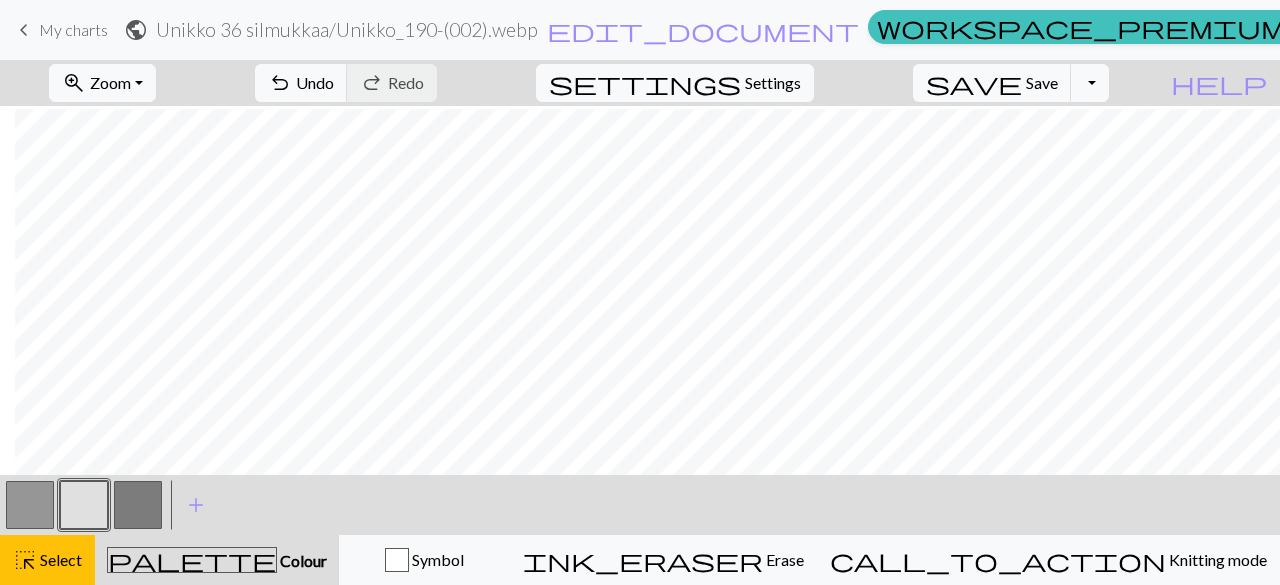 scroll, scrollTop: 281, scrollLeft: 15, axis: both 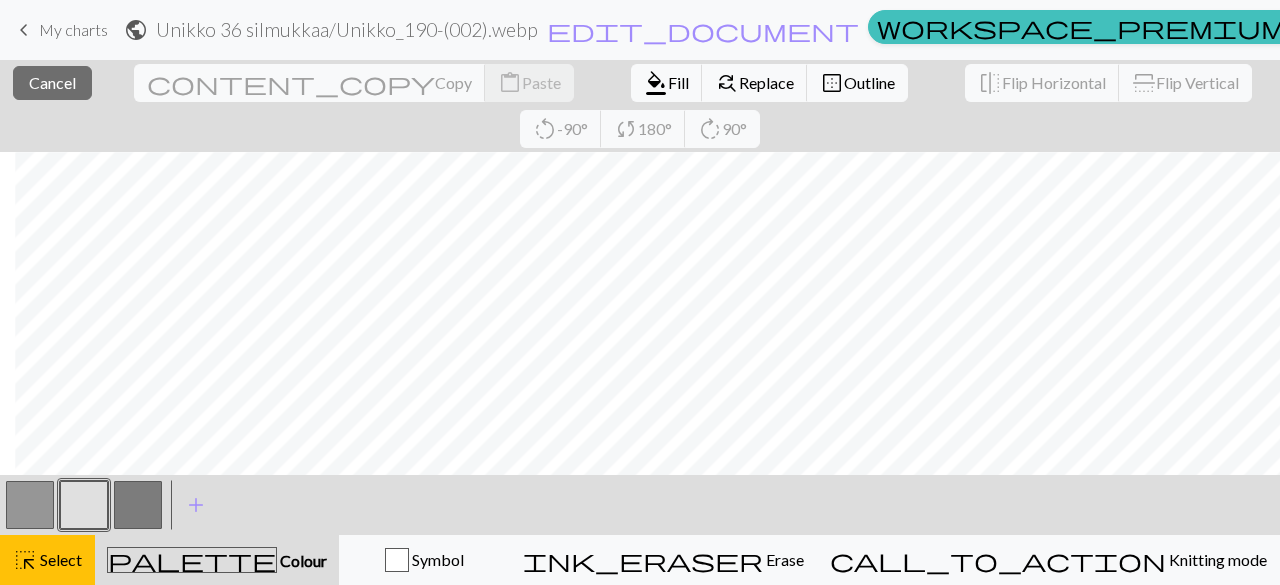 click on "Colour" at bounding box center (302, 560) 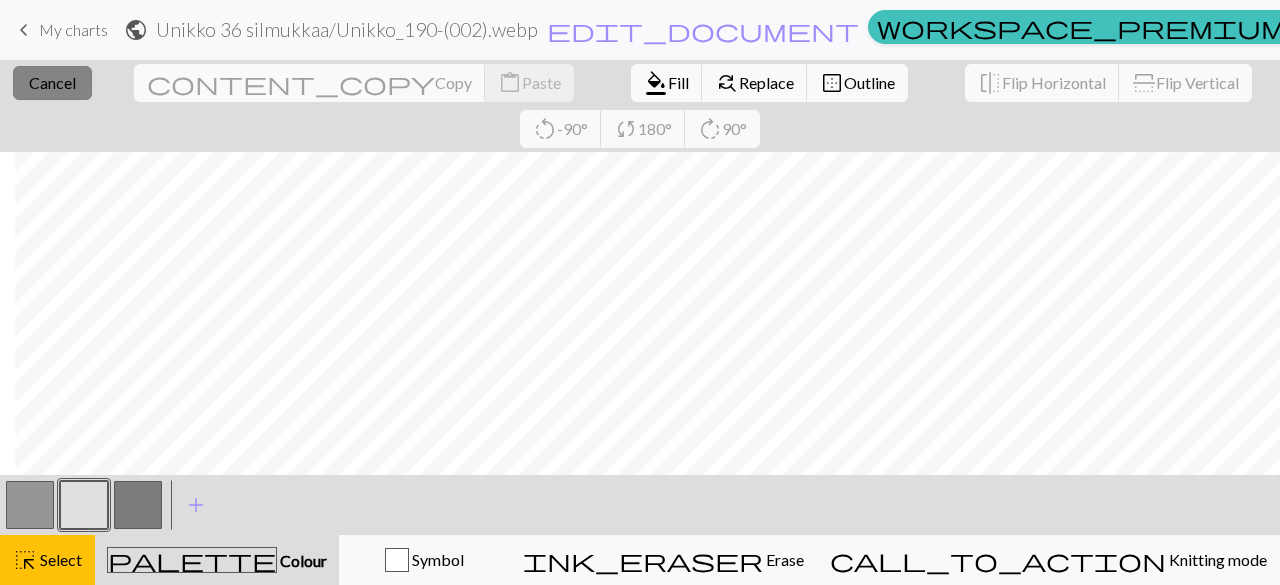 click on "close Cancel" at bounding box center [52, 83] 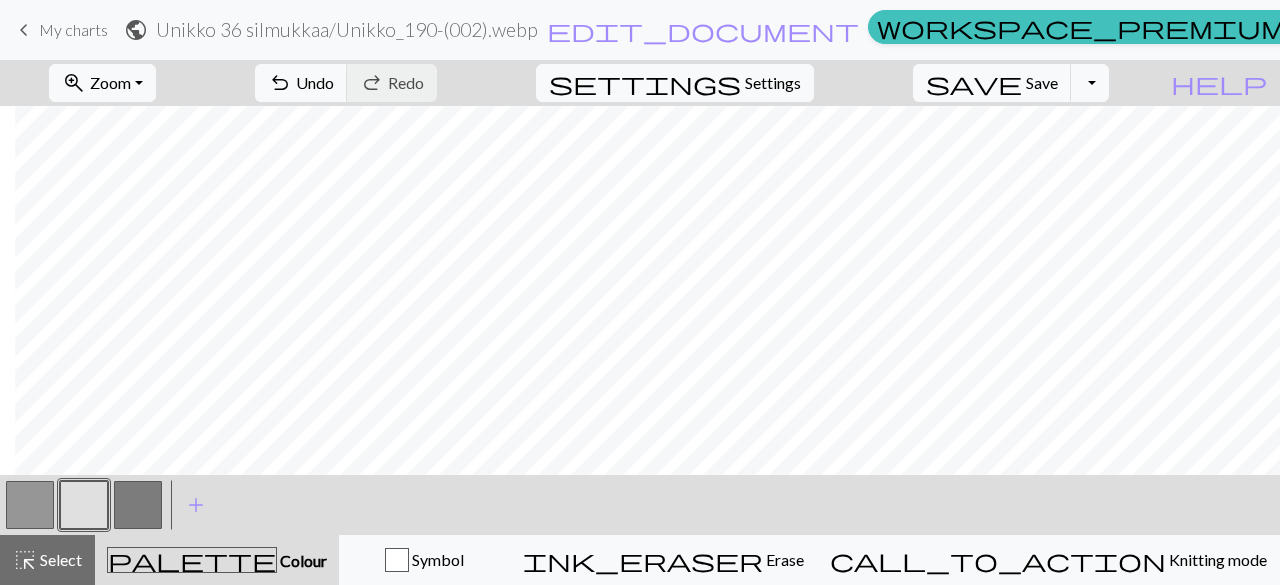 click at bounding box center (84, 505) 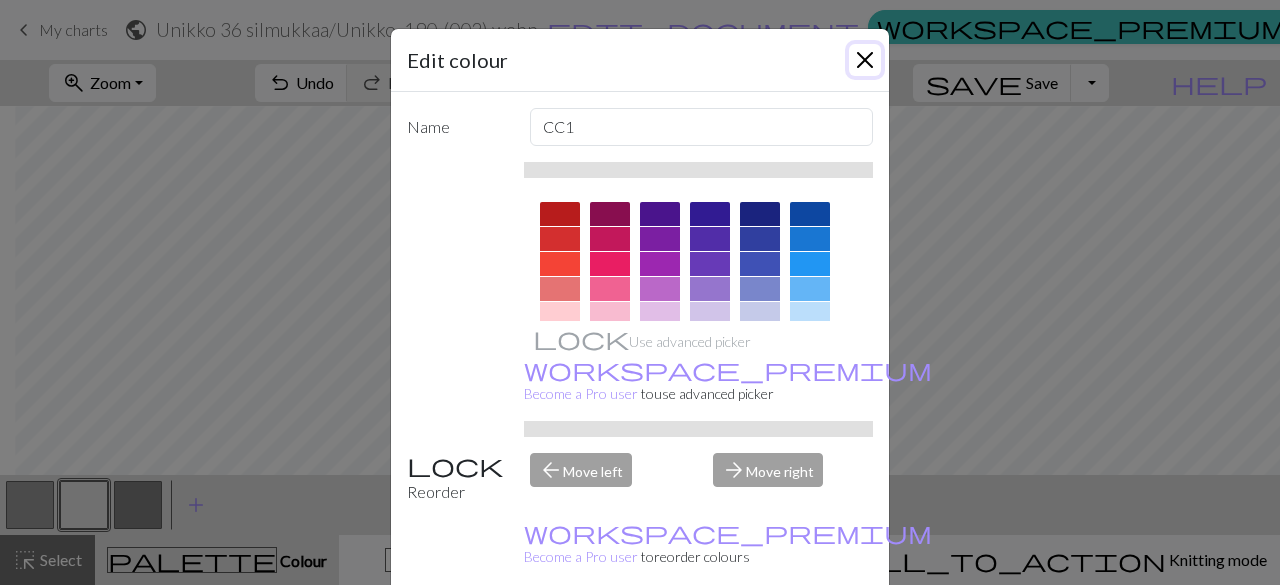 click at bounding box center (865, 60) 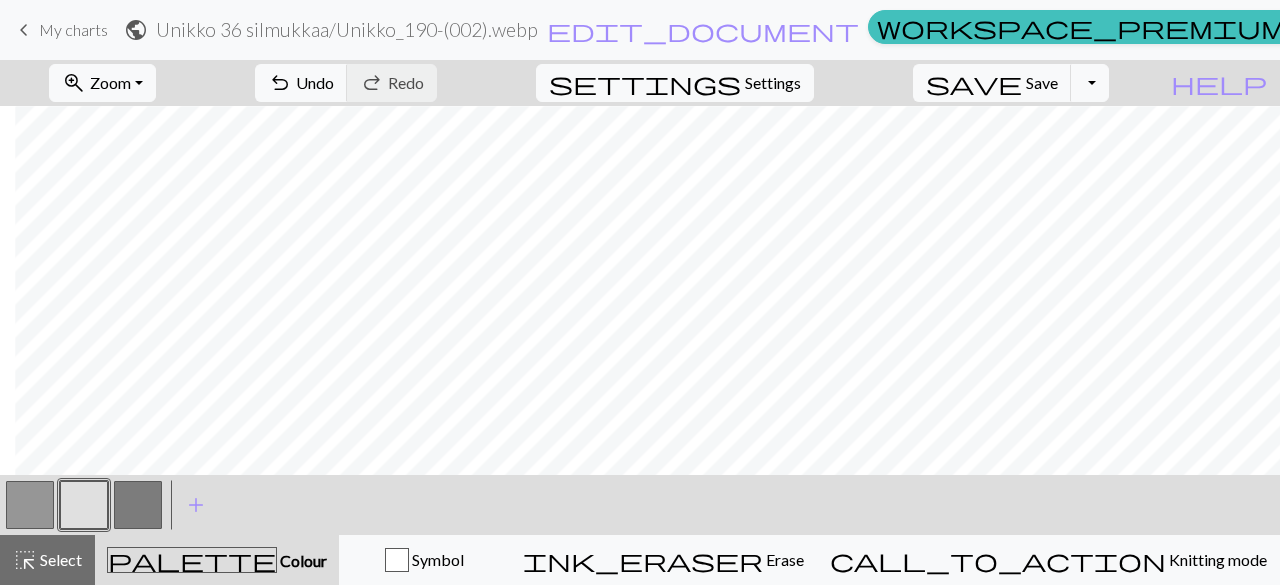 scroll, scrollTop: 0, scrollLeft: 15, axis: horizontal 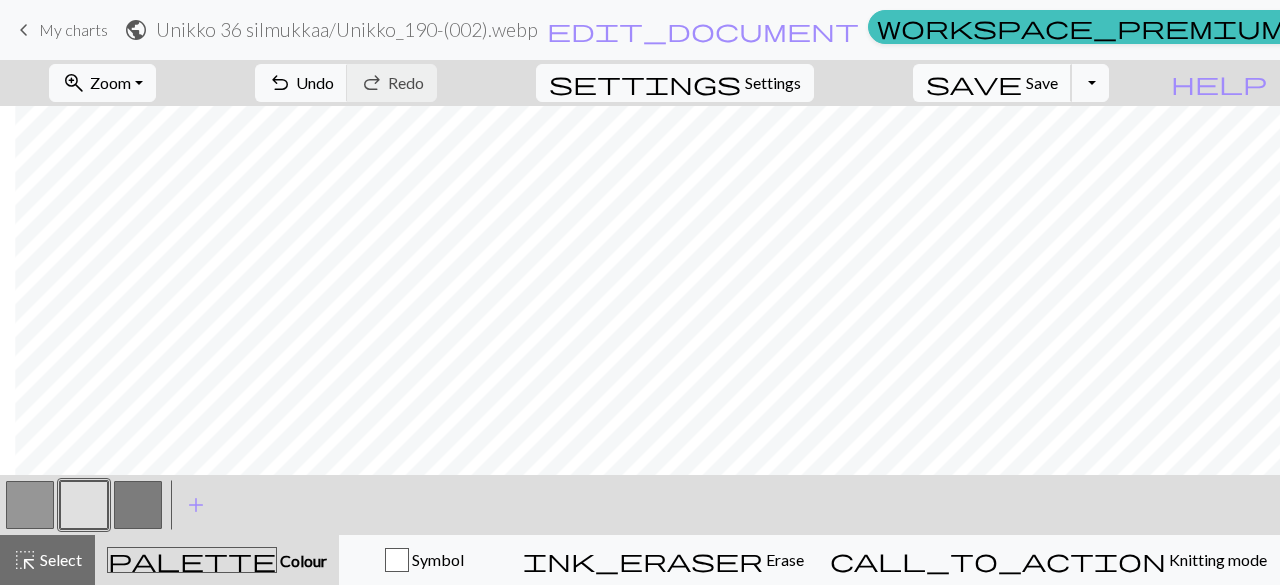 click on "Save" at bounding box center [1042, 82] 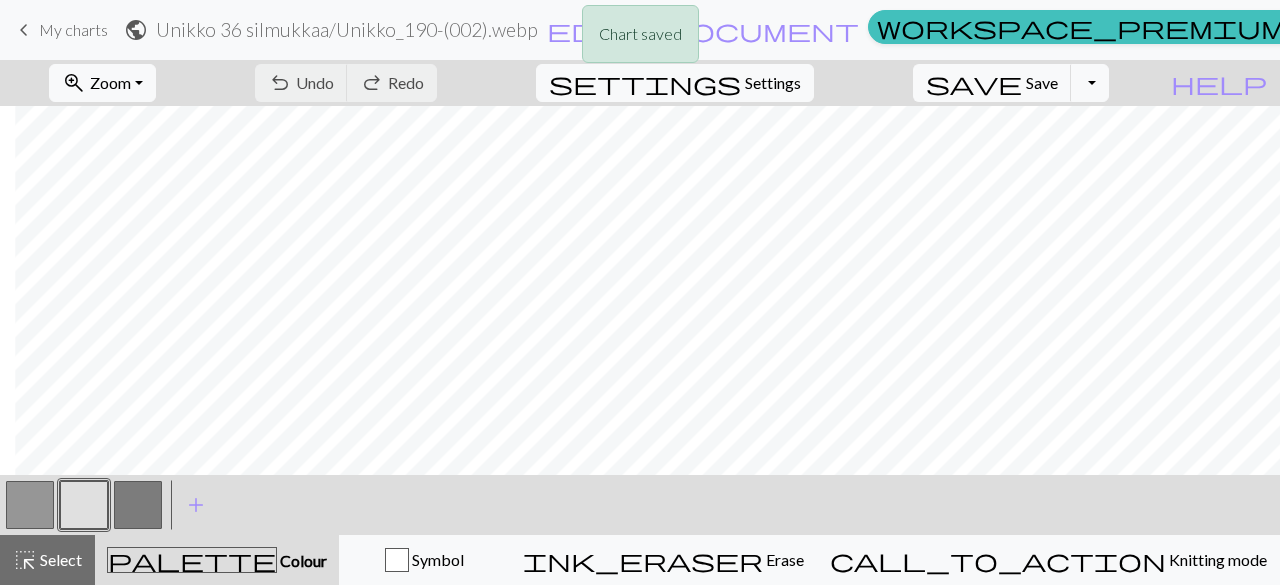 click on "Chart saved" at bounding box center (640, 39) 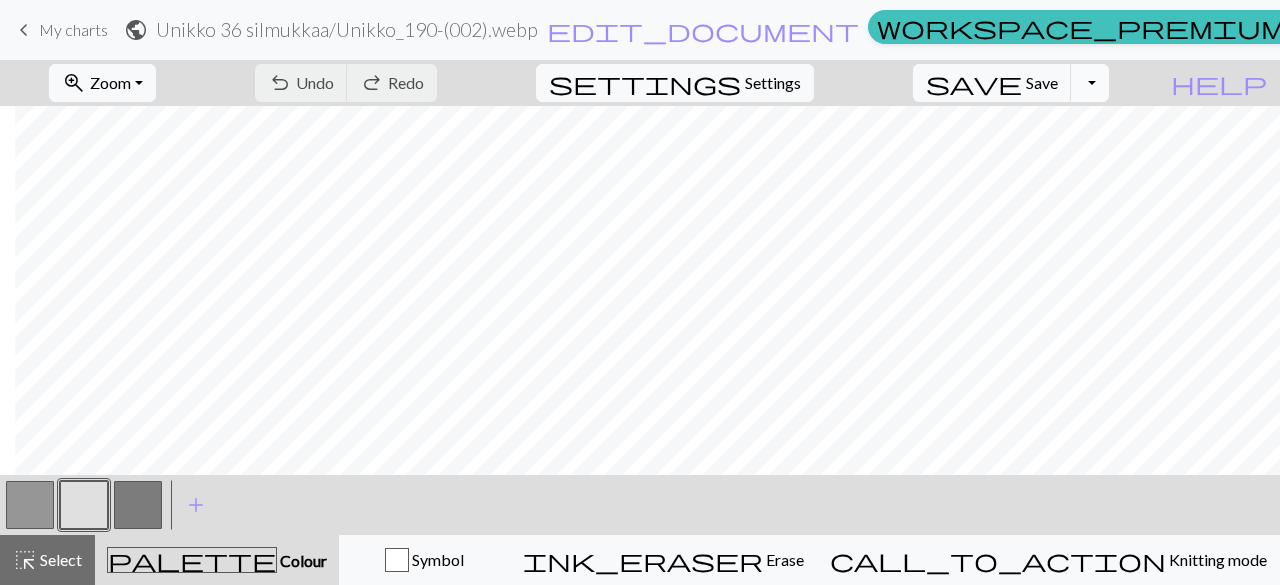 click on "Toggle Dropdown" at bounding box center [1090, 83] 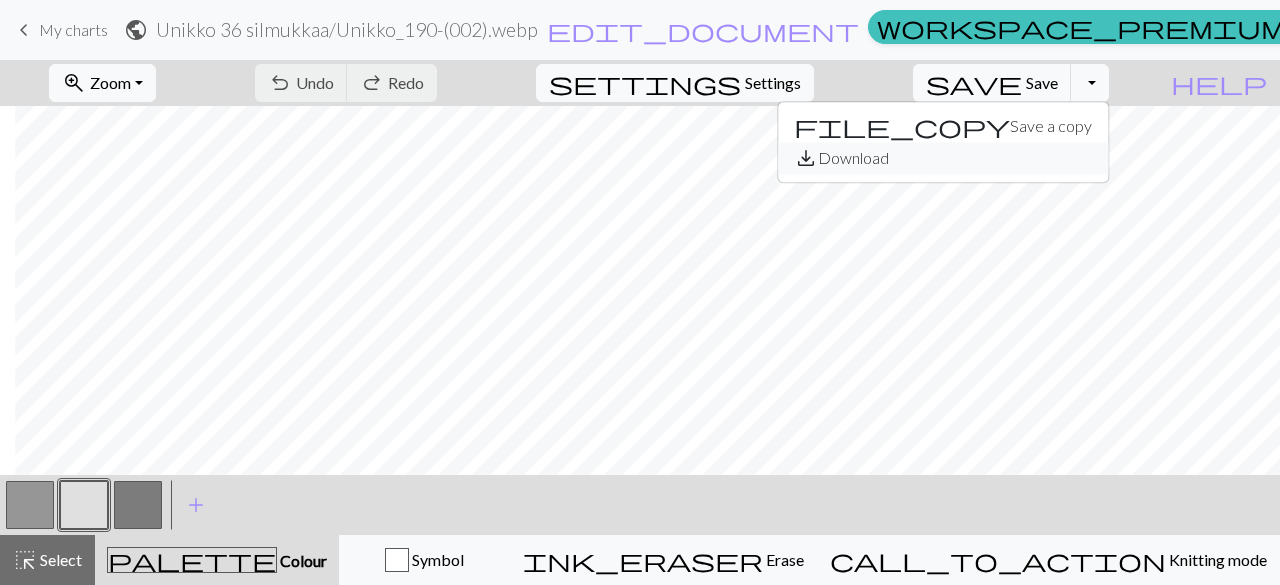 click on "save_alt  Download" at bounding box center [943, 158] 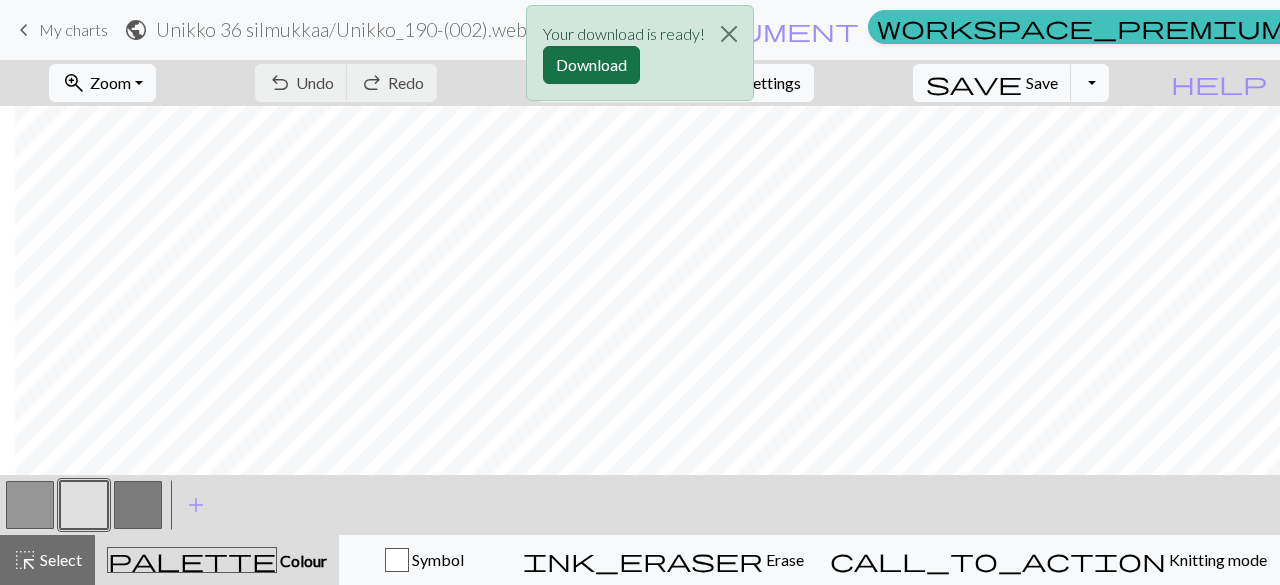 click on "Download" at bounding box center [591, 65] 